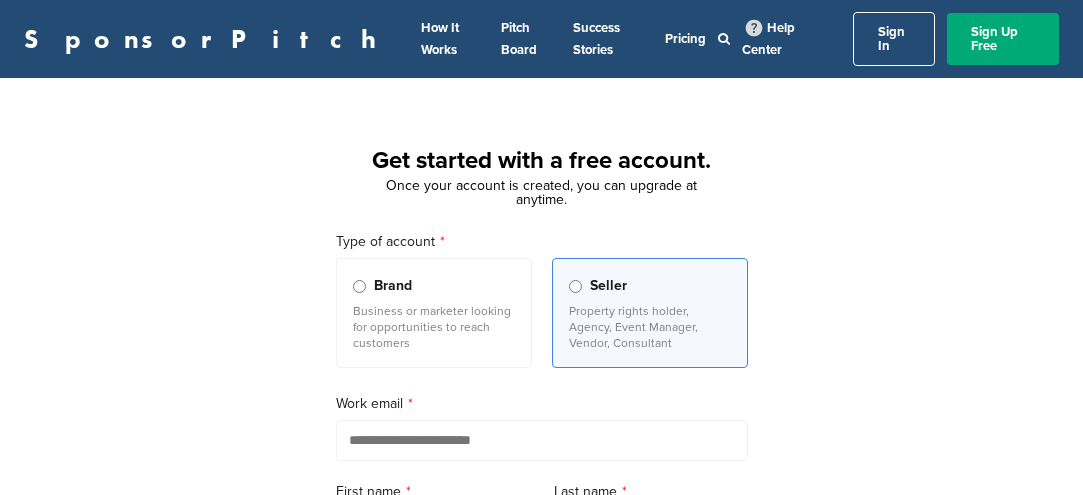 scroll, scrollTop: 0, scrollLeft: 0, axis: both 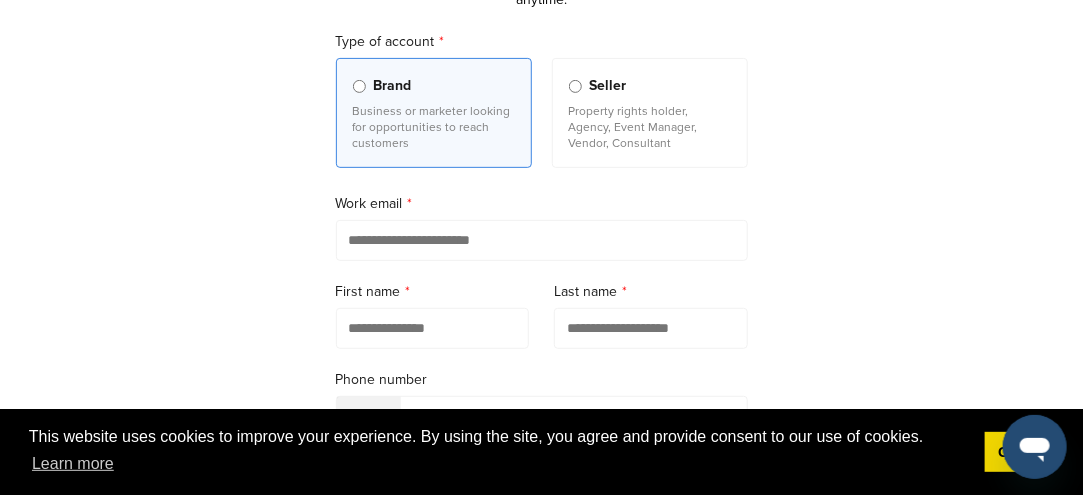 click at bounding box center (542, 240) 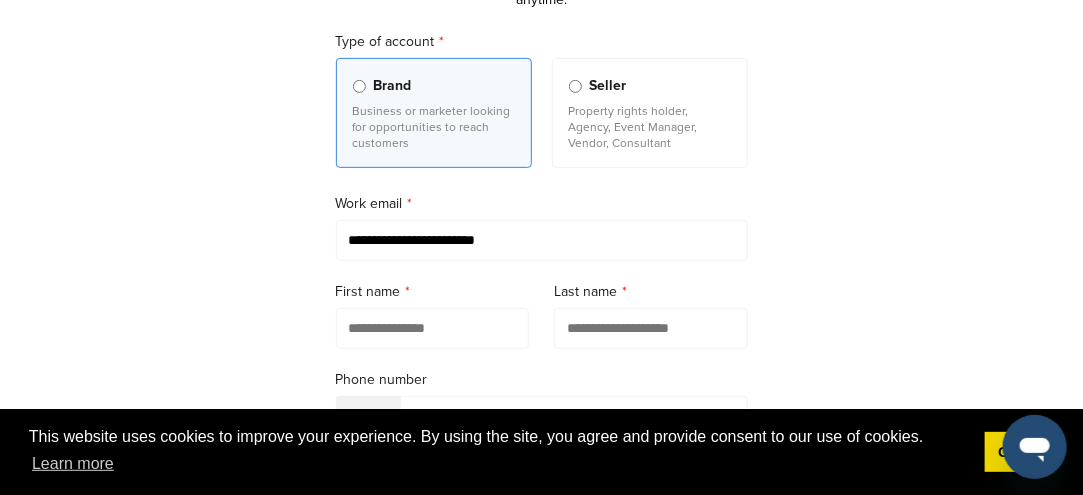type on "*****" 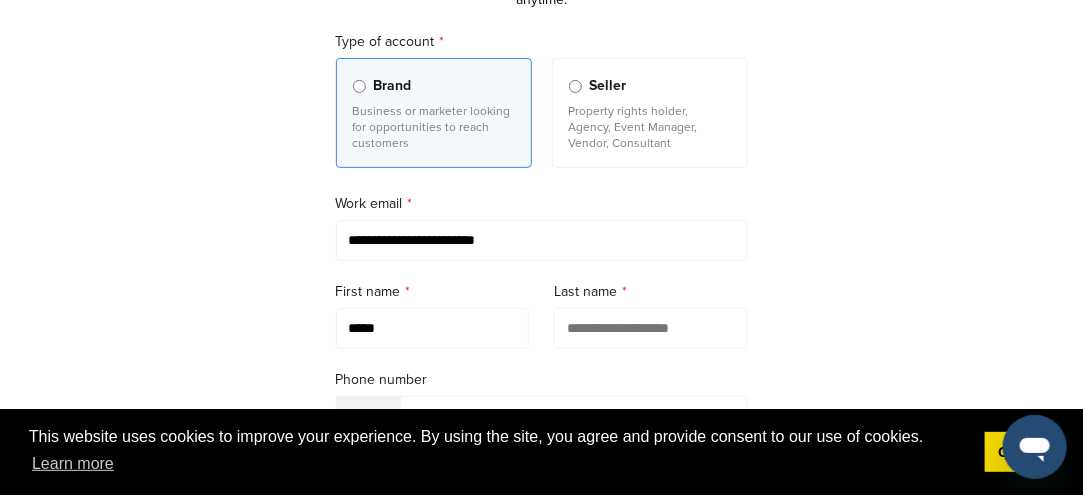 type on "********" 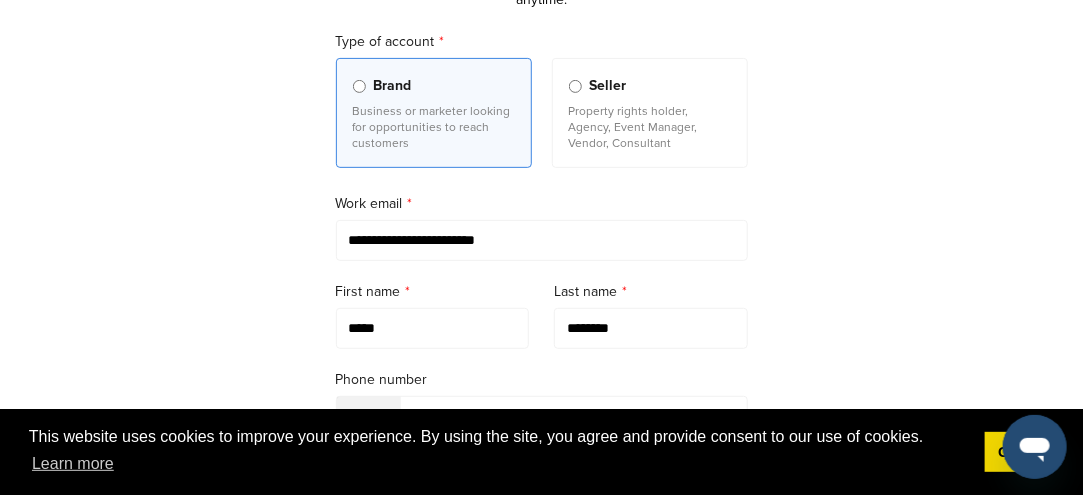 type on "**********" 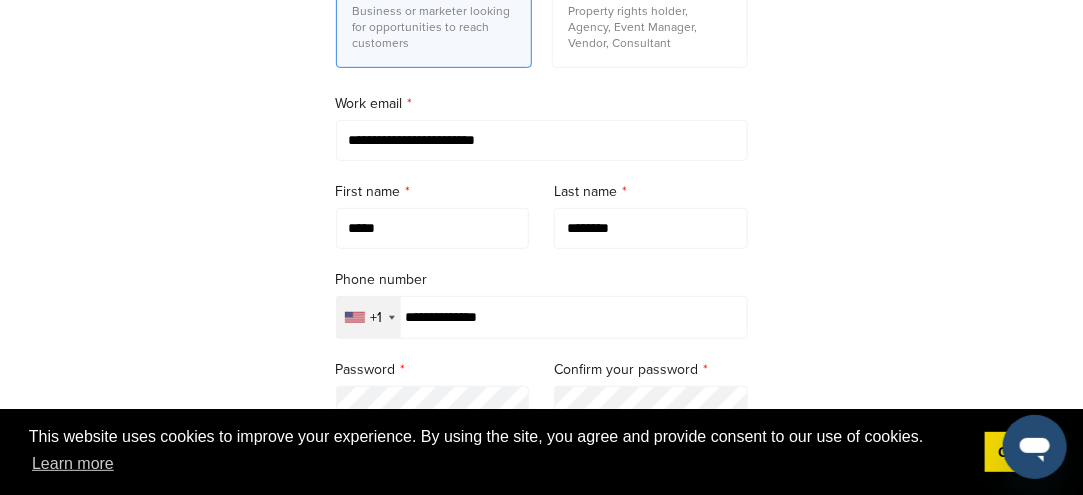 scroll, scrollTop: 400, scrollLeft: 0, axis: vertical 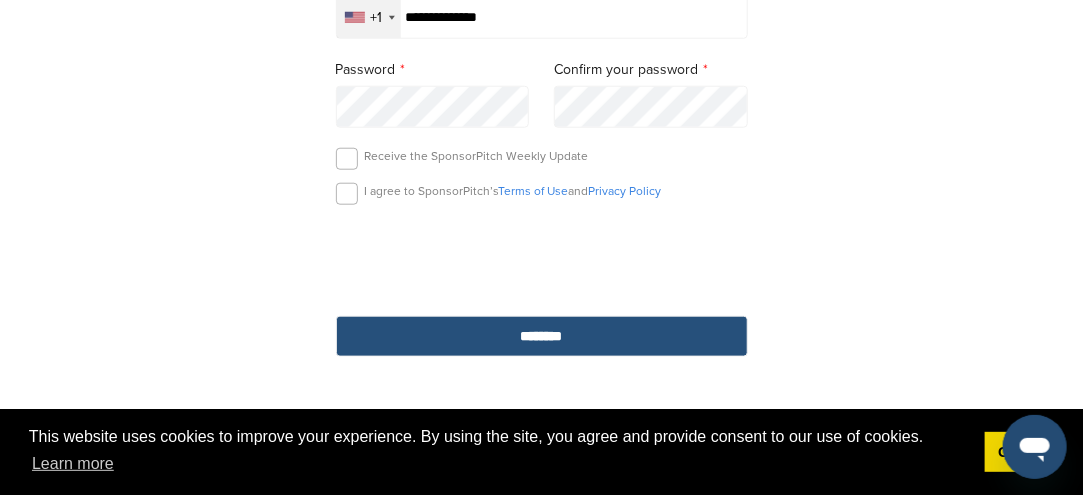 click on "********" at bounding box center (542, 336) 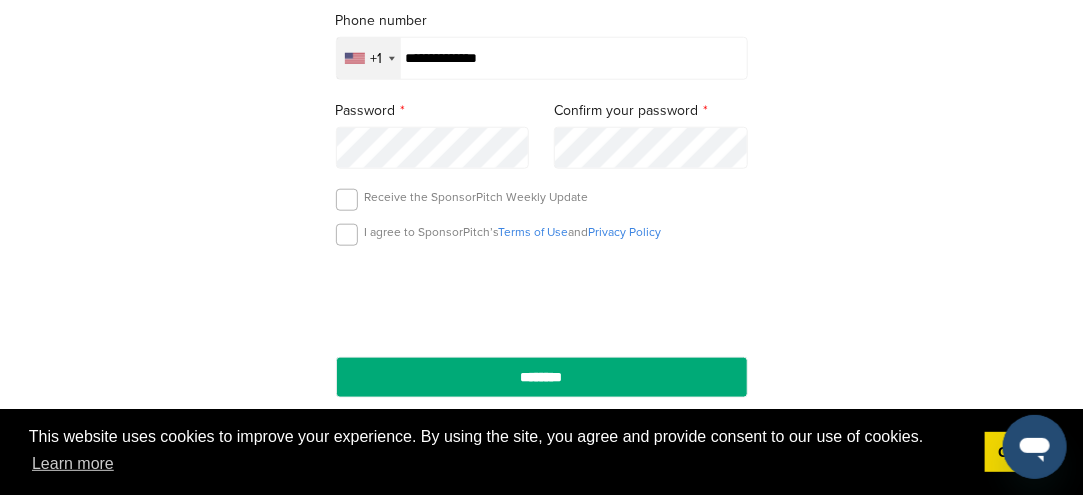 scroll, scrollTop: 650, scrollLeft: 0, axis: vertical 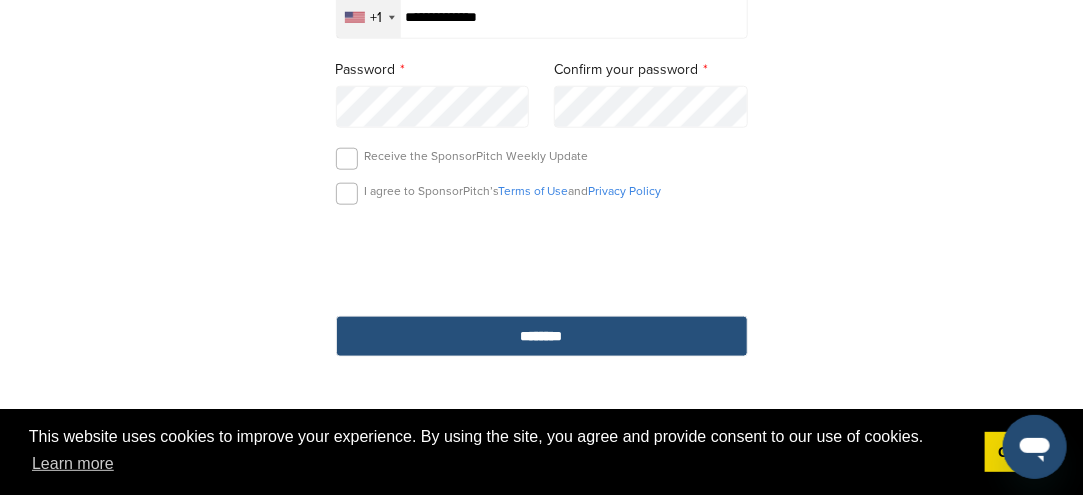 click on "********" at bounding box center (542, 336) 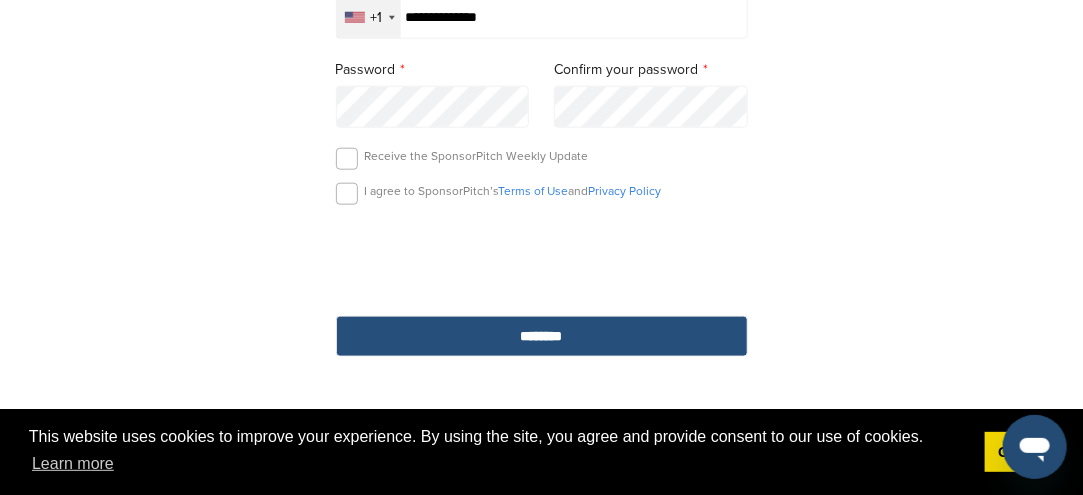 click on "********" at bounding box center (542, 336) 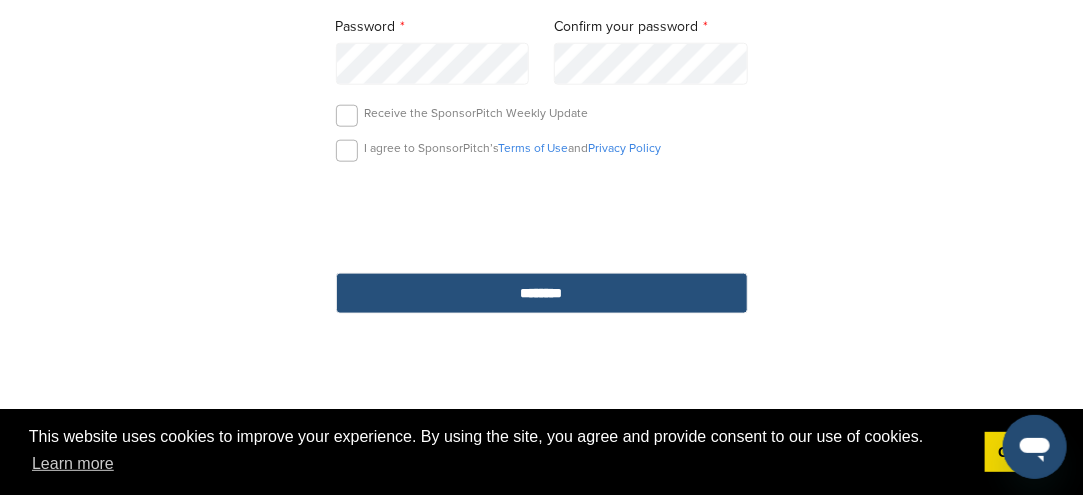 scroll, scrollTop: 650, scrollLeft: 0, axis: vertical 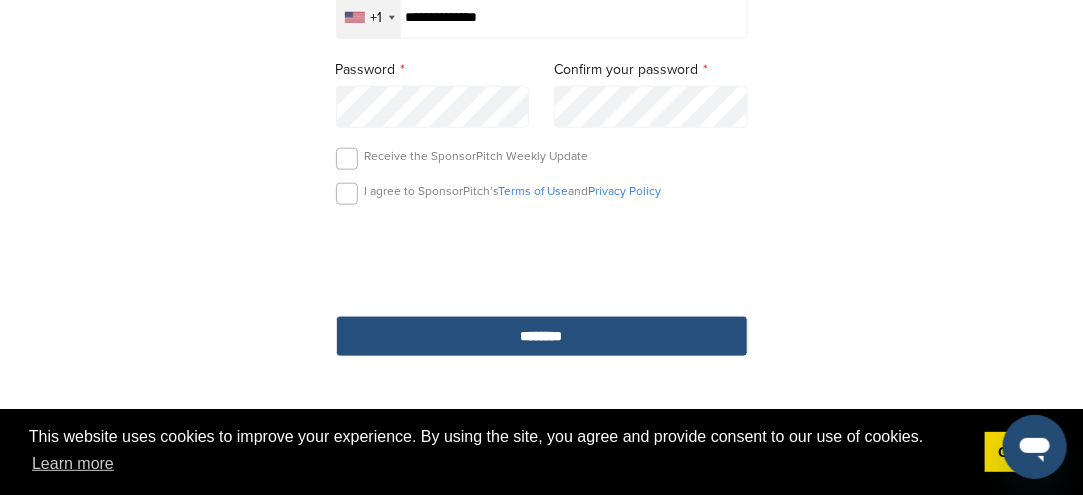 click on "********" at bounding box center [542, 336] 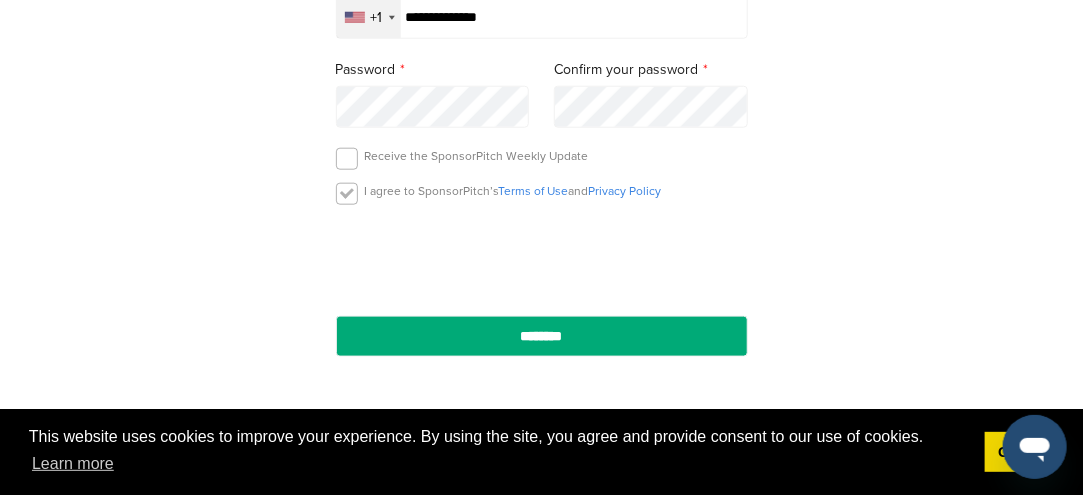 click at bounding box center (347, 194) 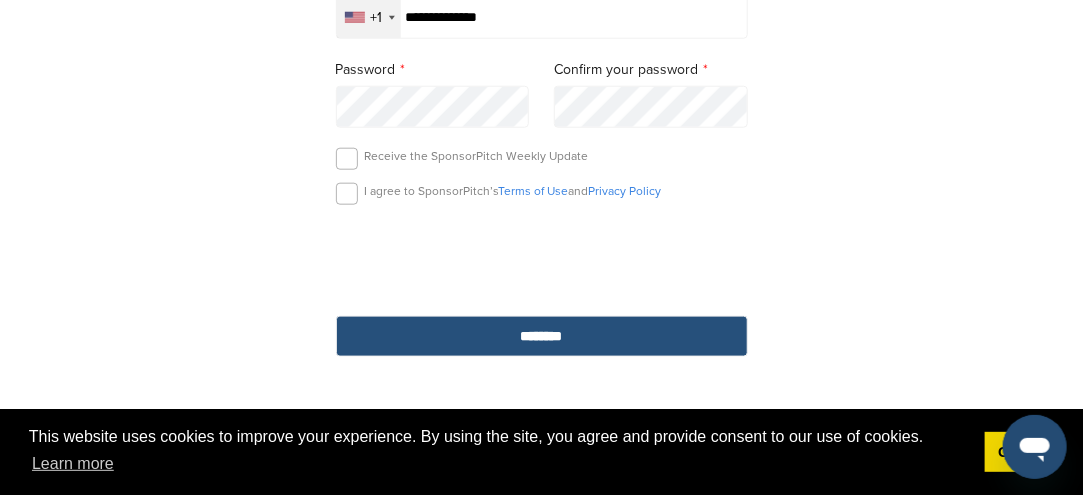 click on "********" at bounding box center [542, 336] 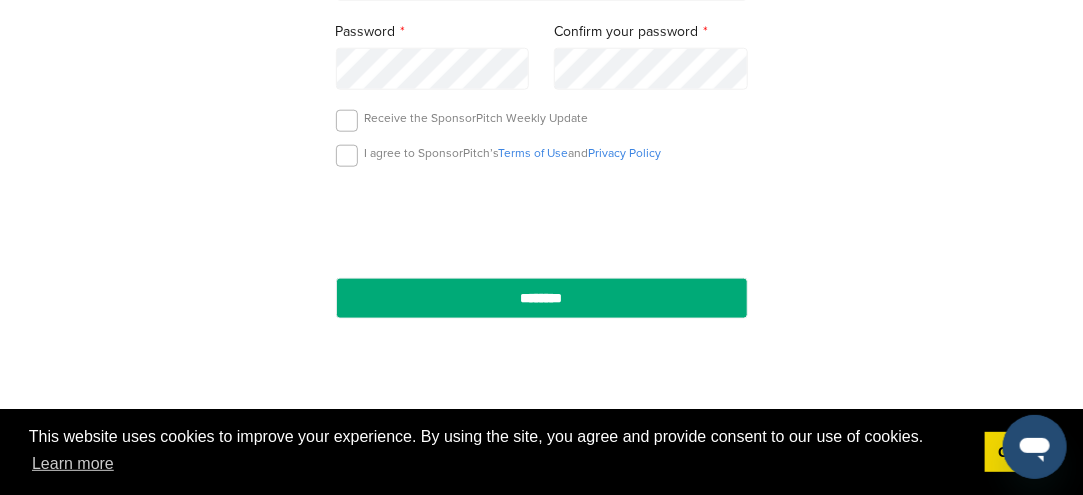 scroll, scrollTop: 650, scrollLeft: 0, axis: vertical 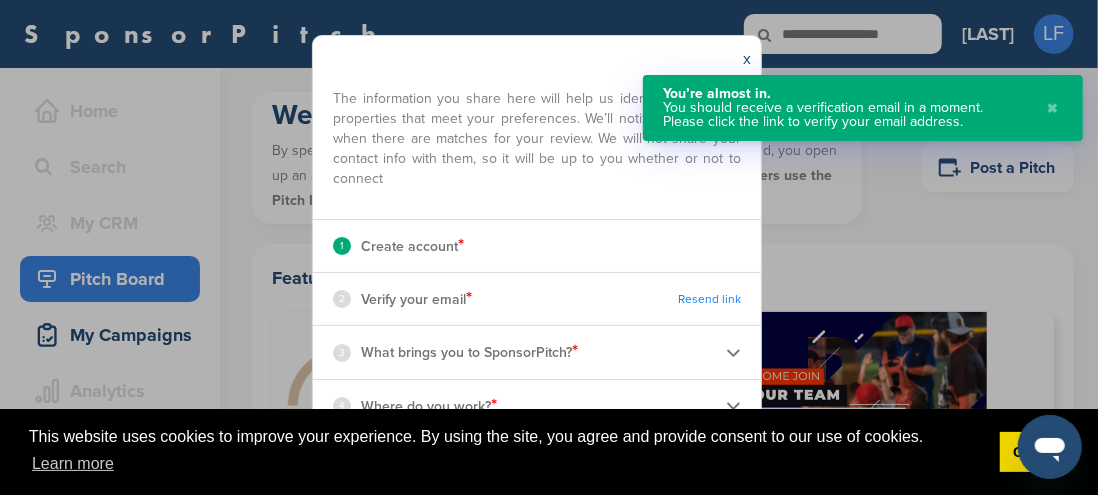 click on "2
Verify your email
*
Resend link" at bounding box center [537, 299] 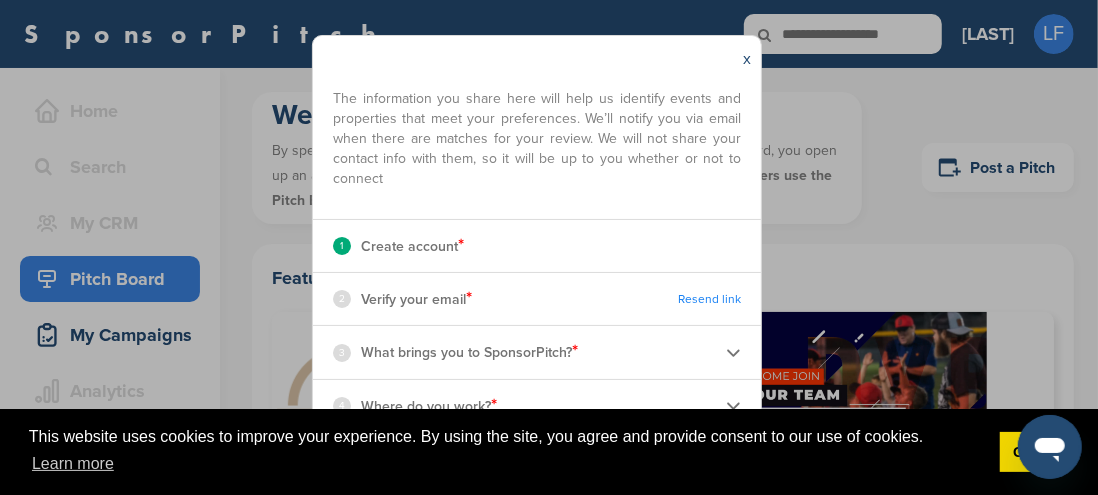 click on "2
Verify your email
*" at bounding box center [402, 299] 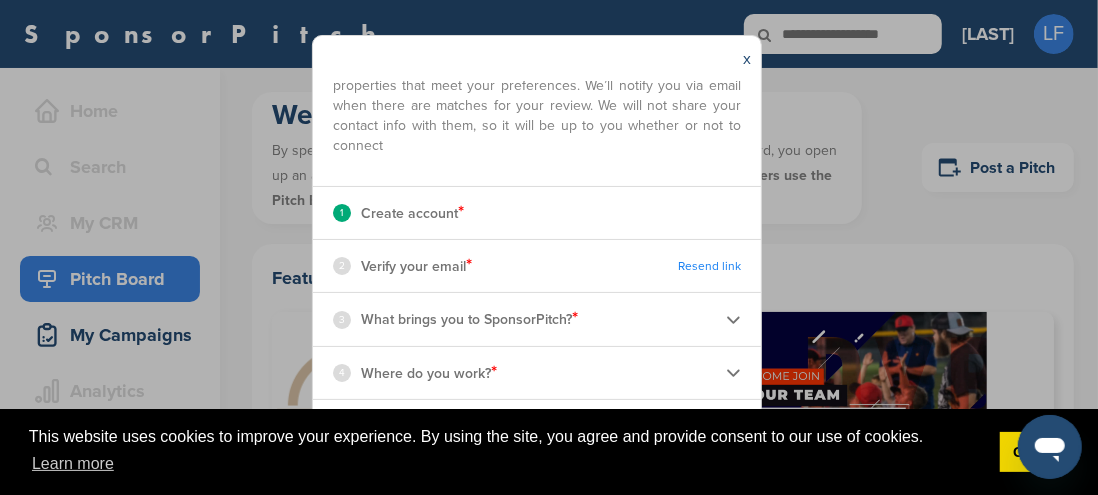 scroll, scrollTop: 149, scrollLeft: 0, axis: vertical 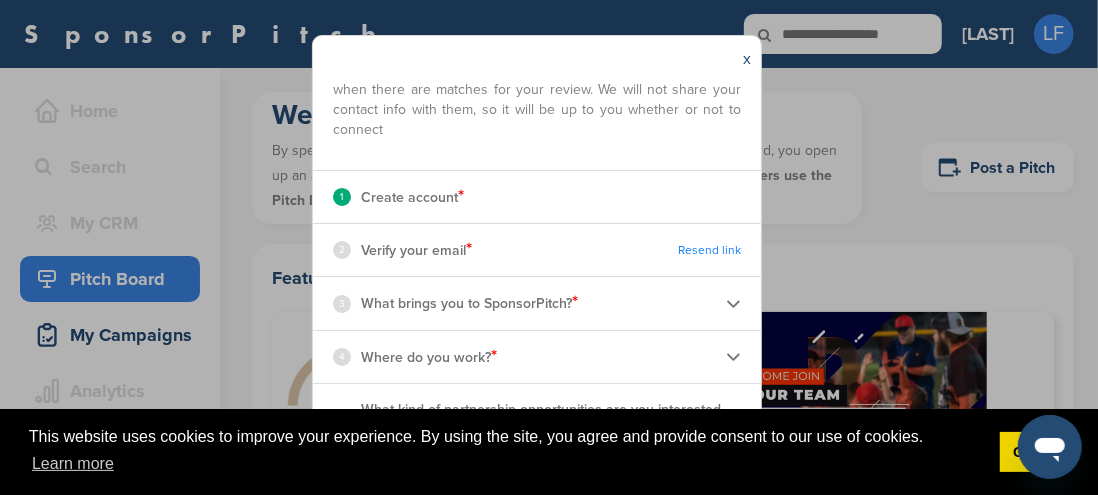 click at bounding box center [733, 303] 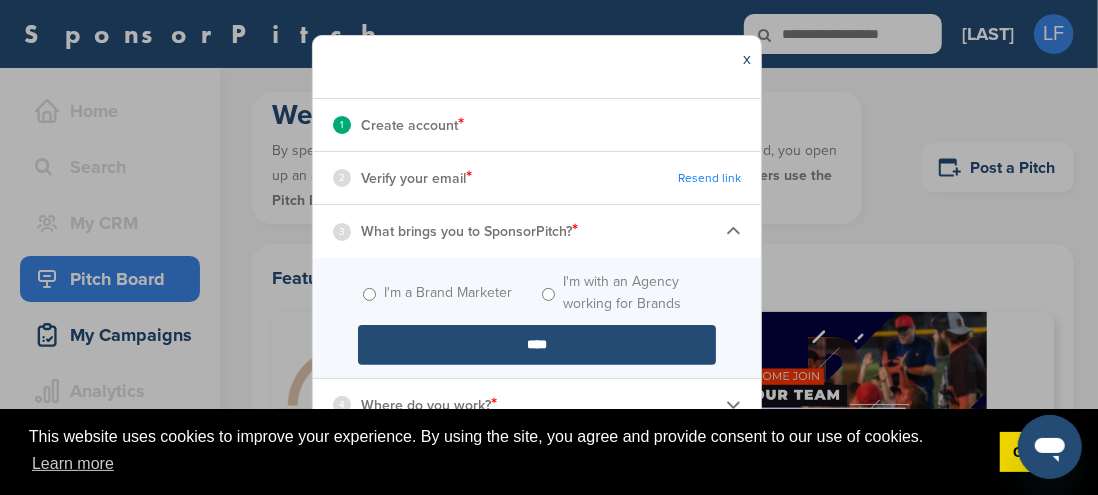 scroll, scrollTop: 249, scrollLeft: 0, axis: vertical 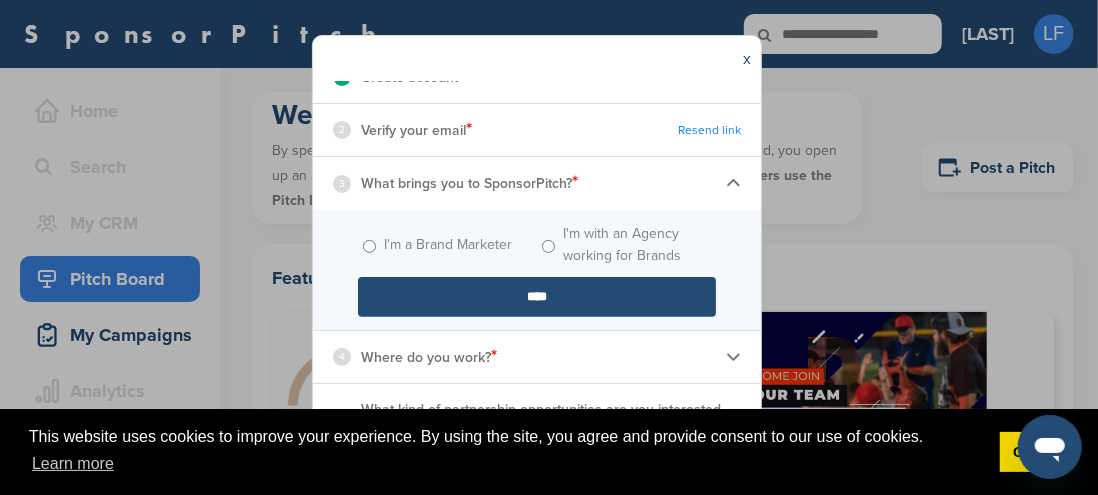 click on "Where do you work?
*" at bounding box center (429, 357) 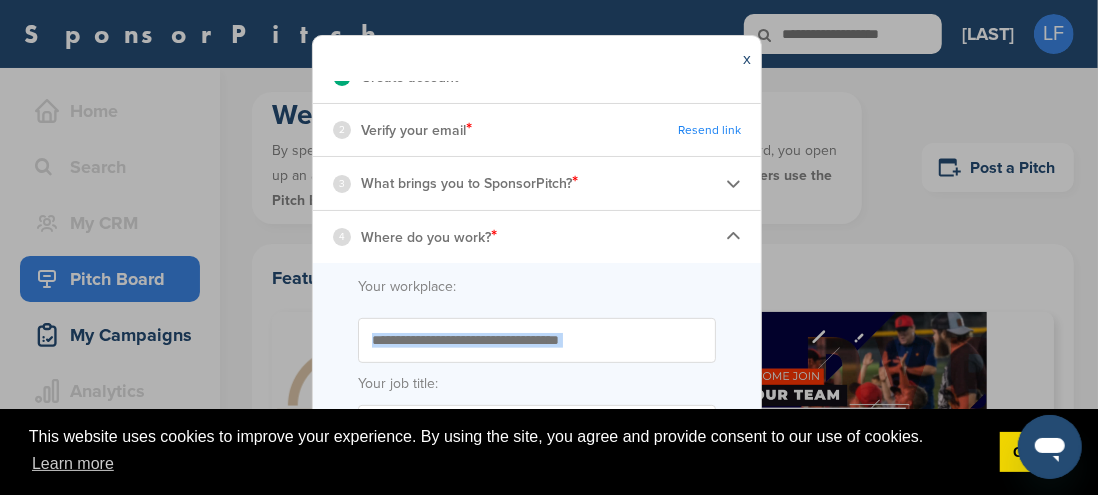 click on "Your workplace:
Start typing the name of your workplace. Don’t see your organization in the dropdown? Enter the name to submit for review to be added
Your job title:
****" at bounding box center (537, 388) 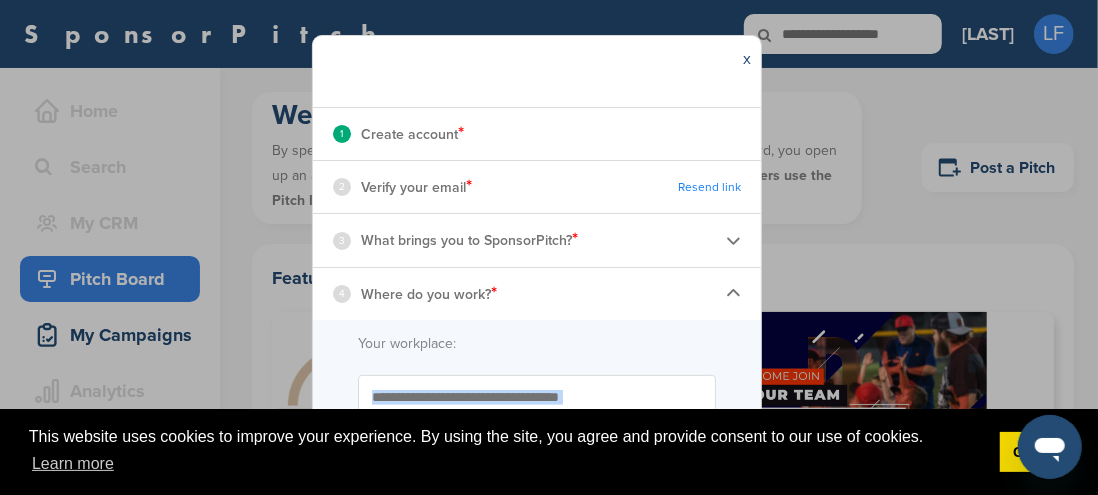 scroll, scrollTop: 169, scrollLeft: 0, axis: vertical 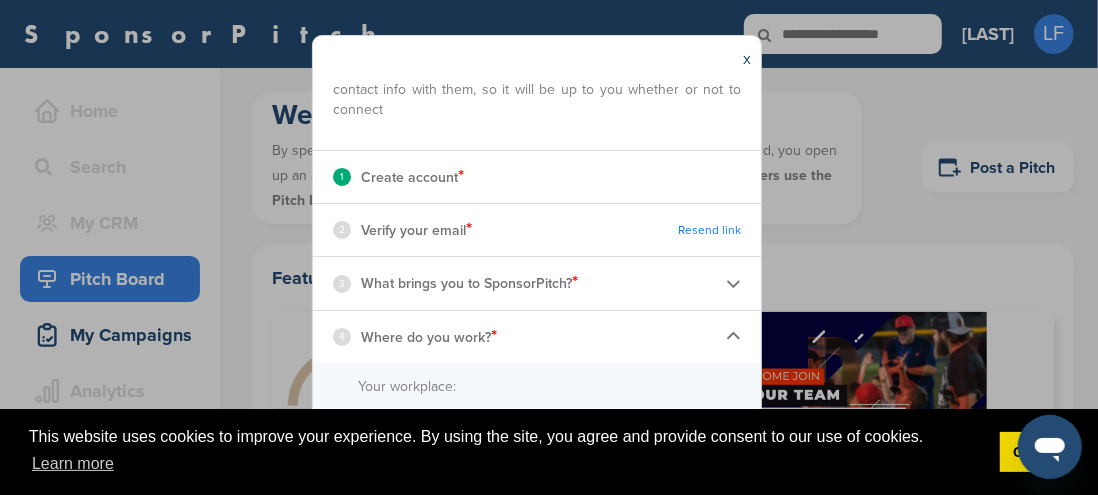 click on "2
Verify your email
*
Resend link" at bounding box center [537, 230] 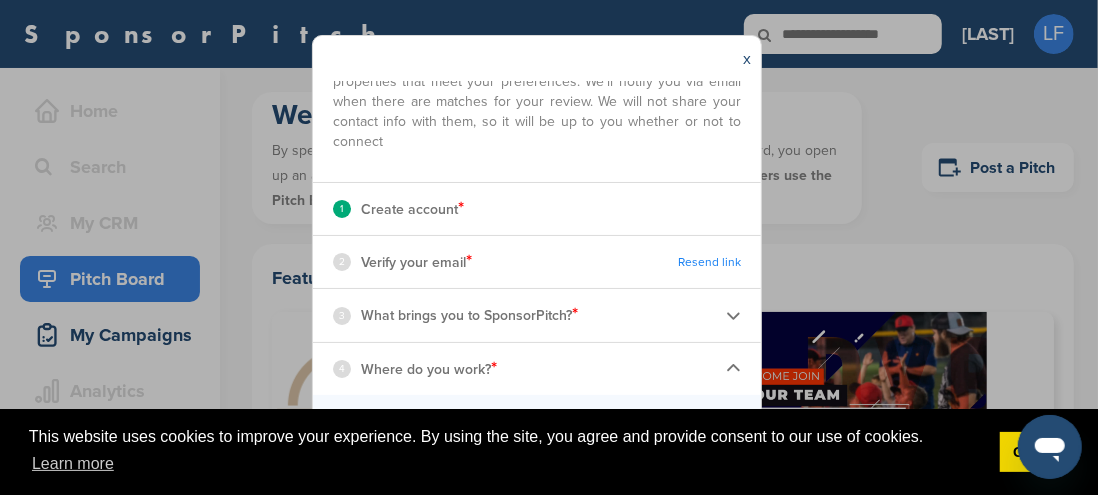 scroll, scrollTop: 200, scrollLeft: 0, axis: vertical 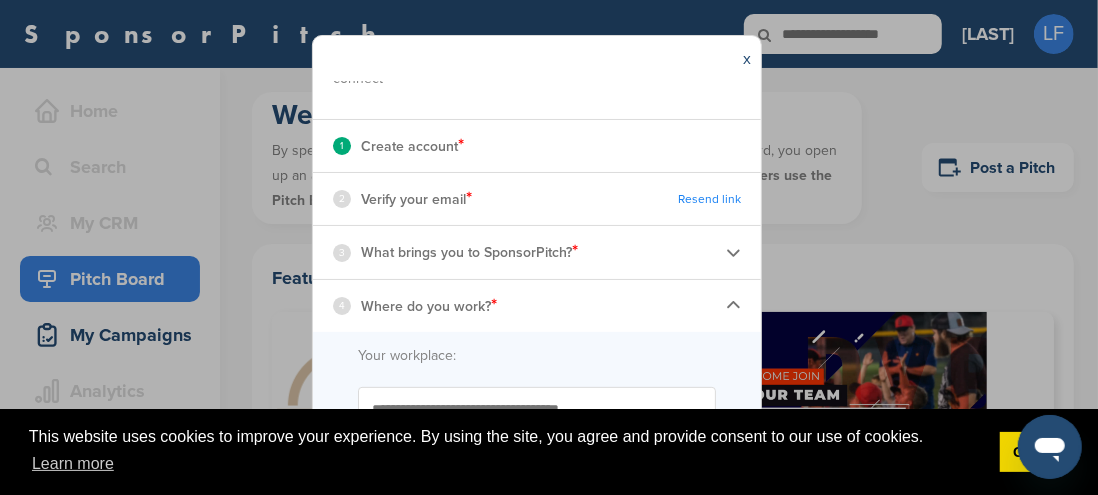 click on "Create account
*" at bounding box center (412, 146) 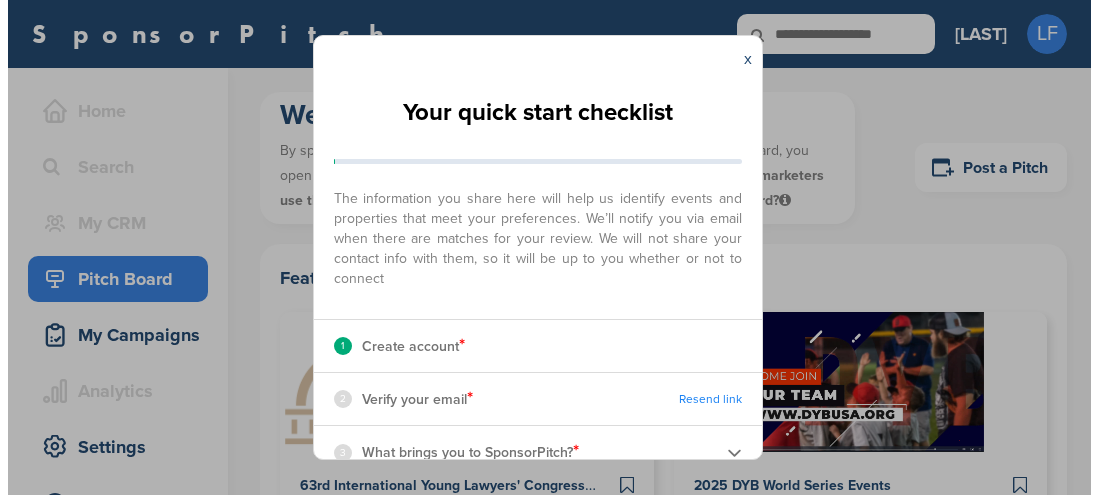 scroll, scrollTop: 0, scrollLeft: 0, axis: both 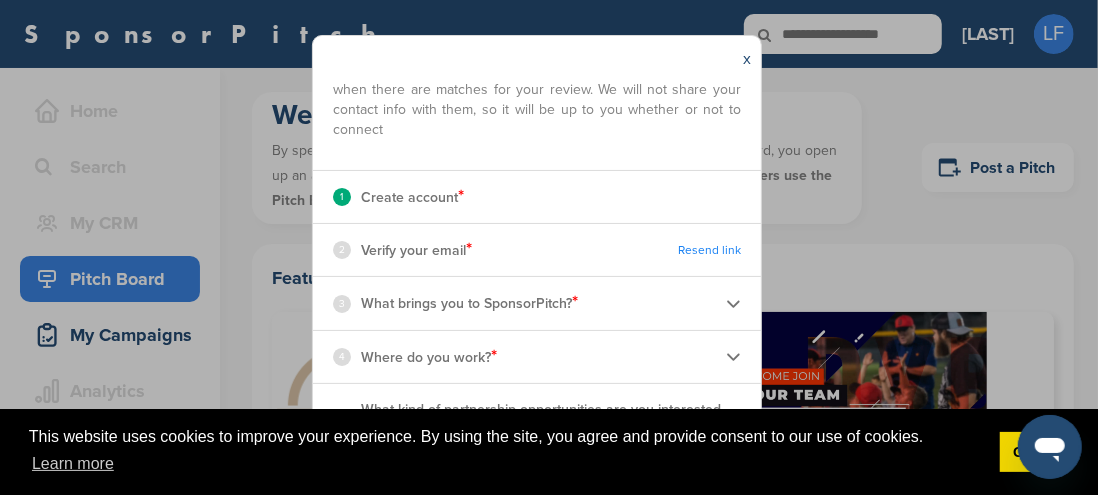click on "2
Verify your email
*
Resend link" at bounding box center (537, 250) 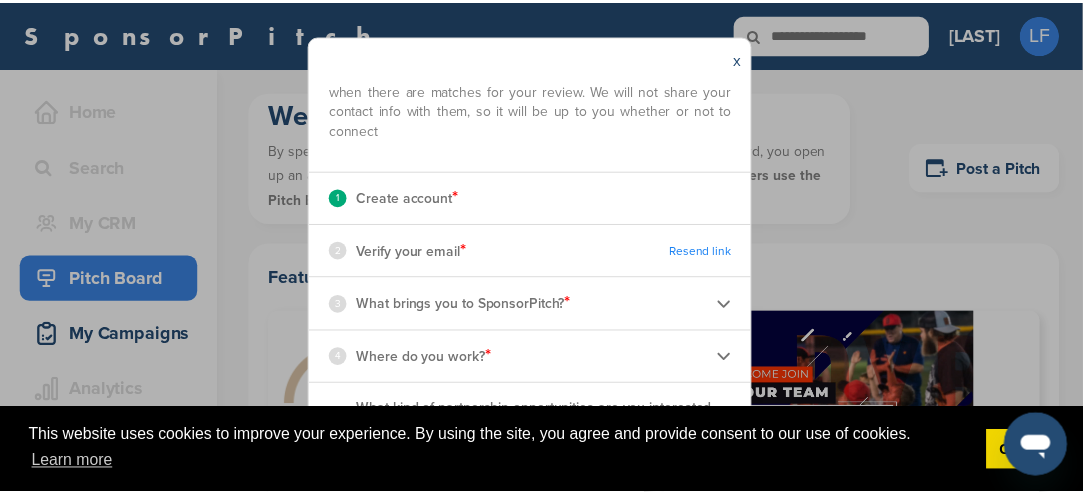 scroll, scrollTop: 149, scrollLeft: 0, axis: vertical 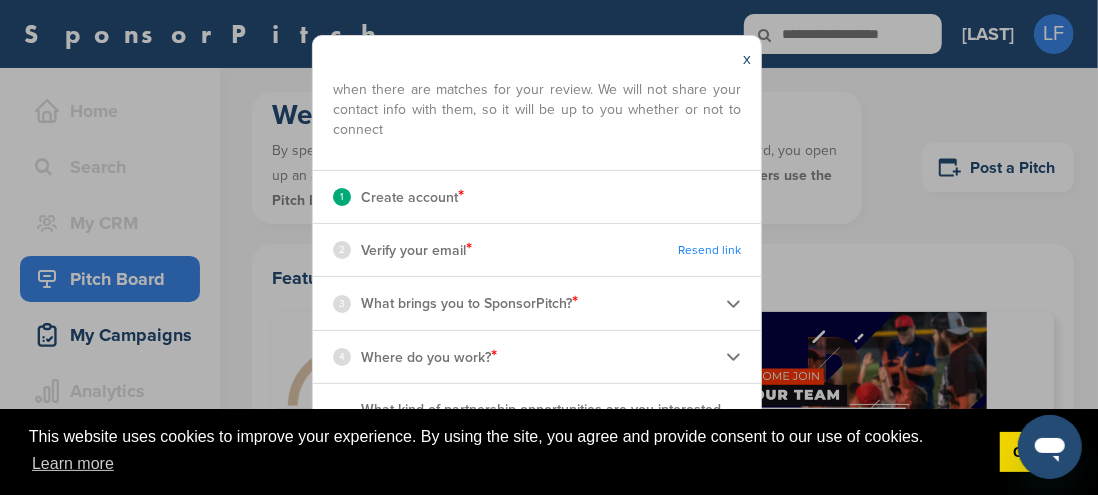 click on "Create account
*" at bounding box center [412, 197] 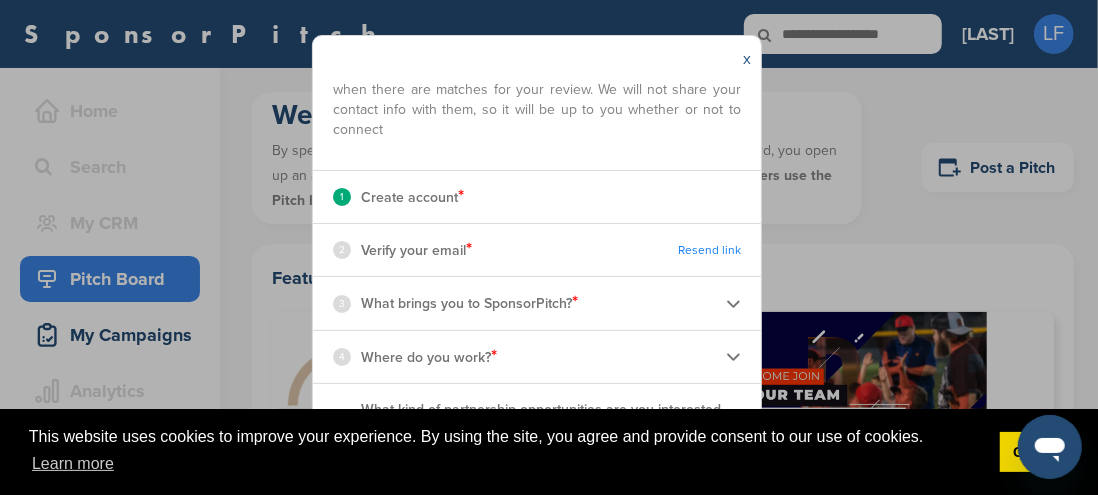click on "x" at bounding box center (747, 59) 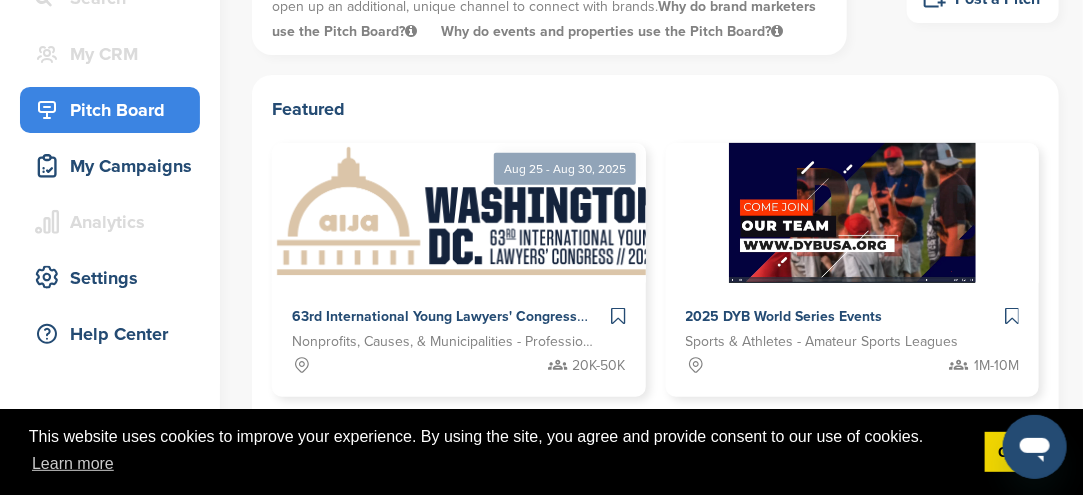 scroll, scrollTop: 0, scrollLeft: 0, axis: both 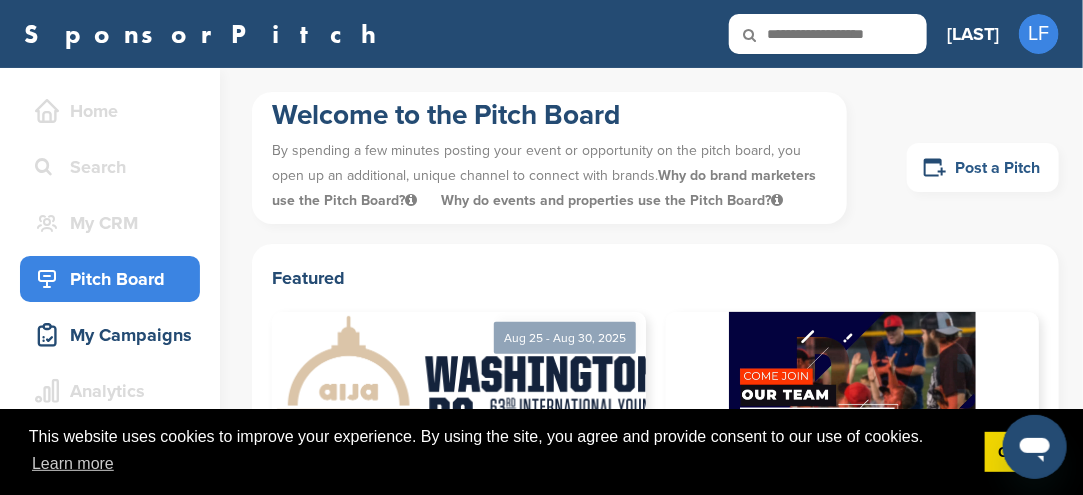 click on "Post a Pitch" at bounding box center (983, 167) 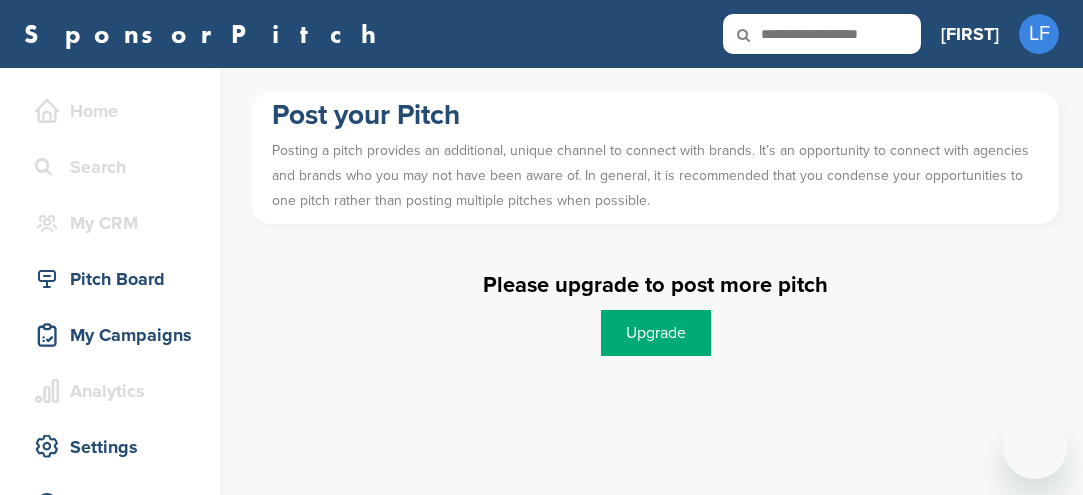 scroll, scrollTop: 0, scrollLeft: 0, axis: both 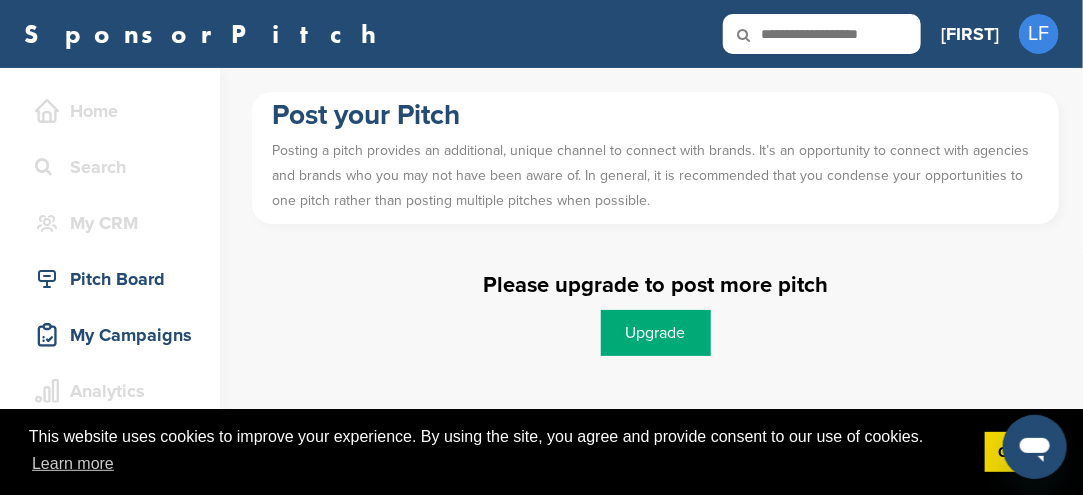click on "Upgrade" at bounding box center [656, 333] 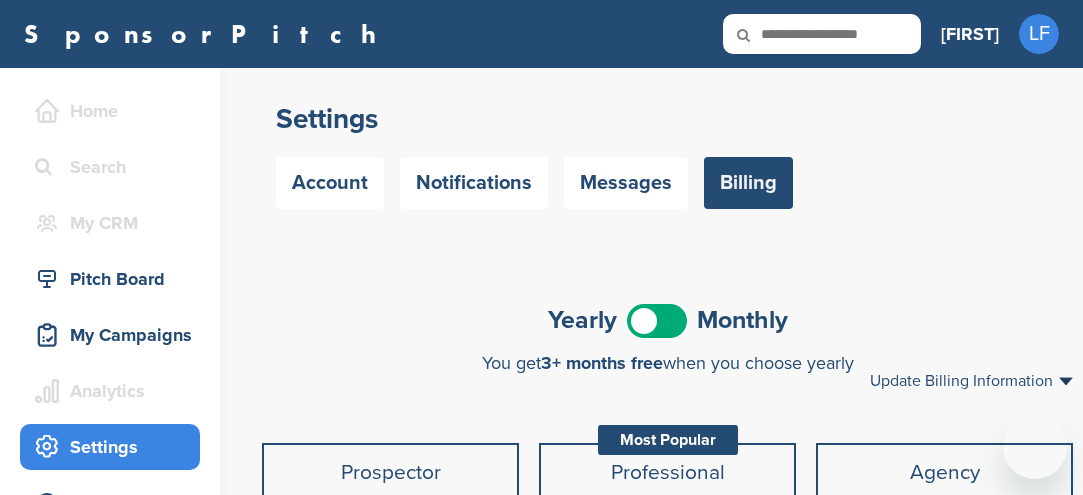 scroll, scrollTop: 0, scrollLeft: 0, axis: both 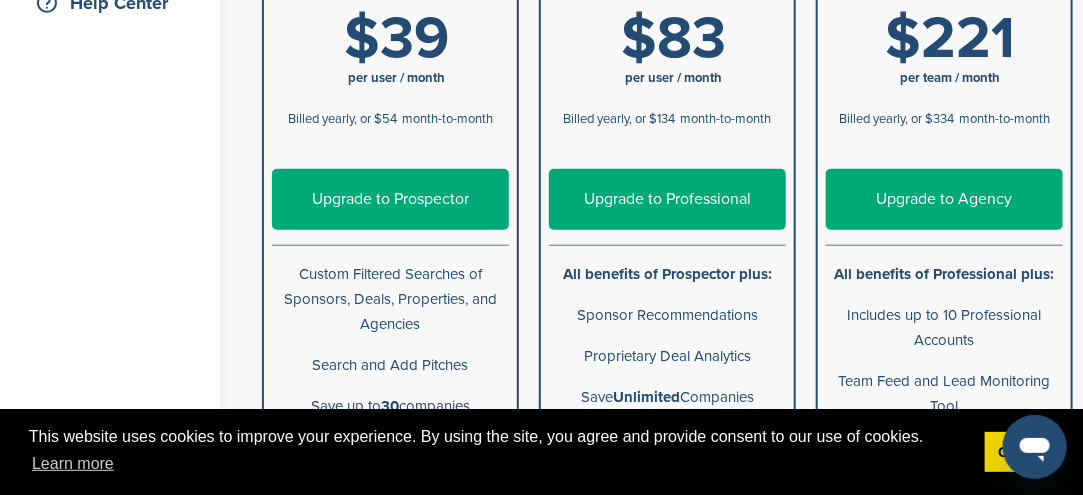 click on "Upgrade to Prospector" at bounding box center [390, 199] 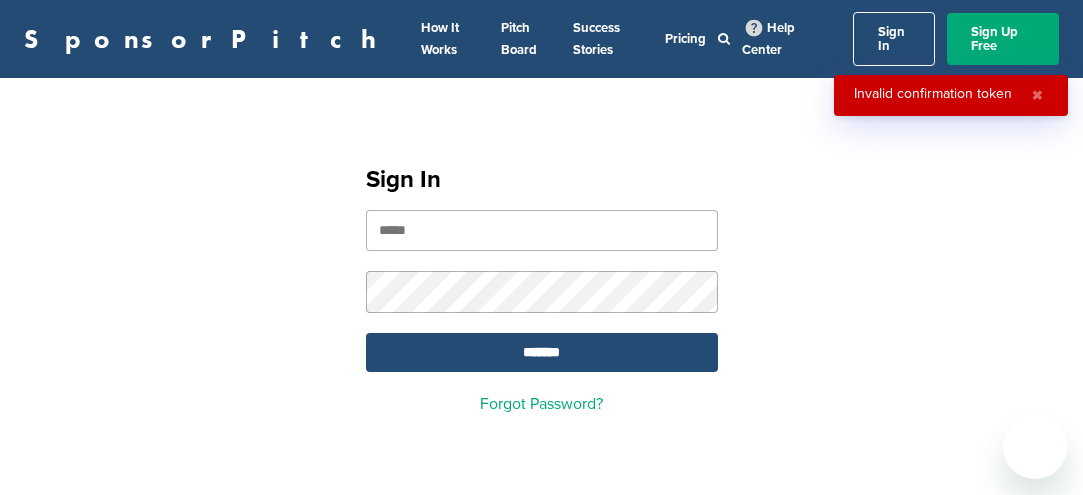 scroll, scrollTop: 0, scrollLeft: 0, axis: both 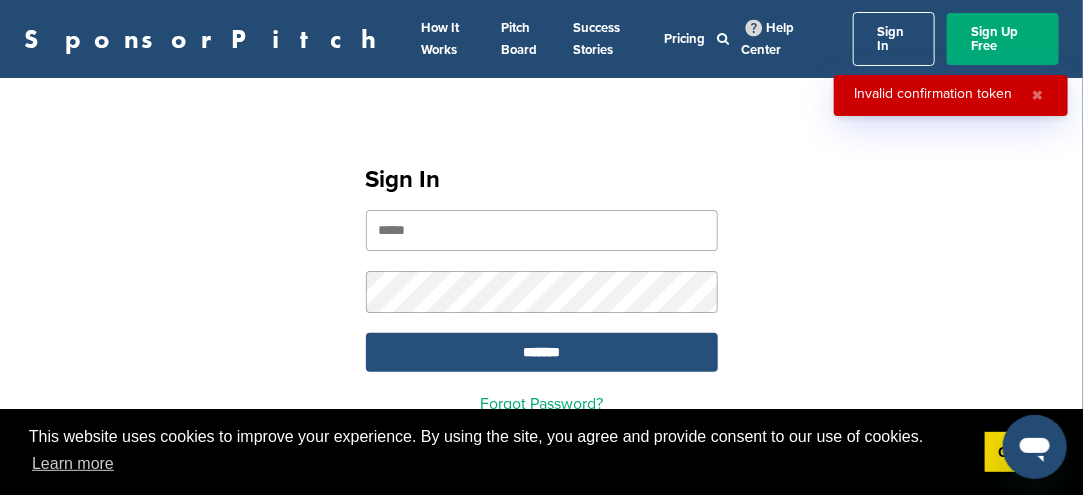 type on "**********" 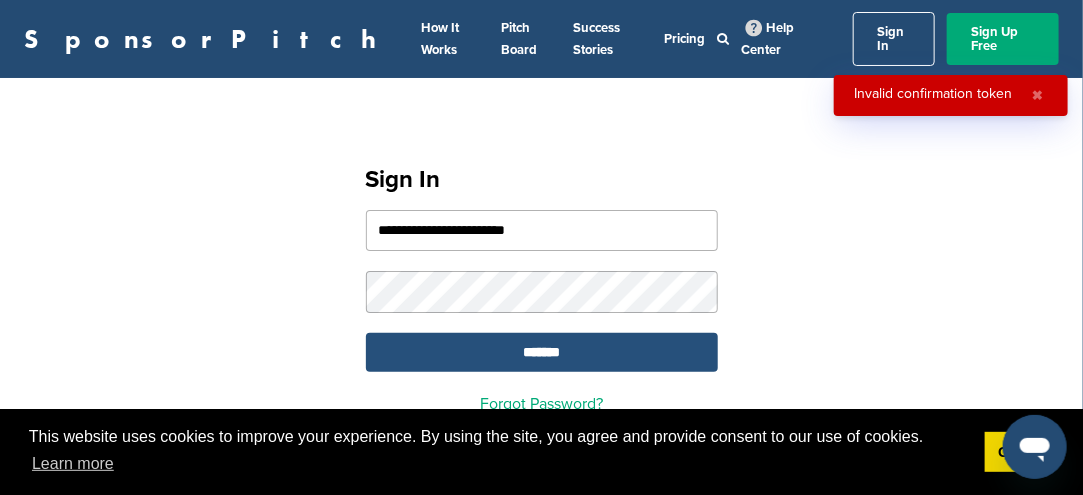 click on "*******" at bounding box center (542, 352) 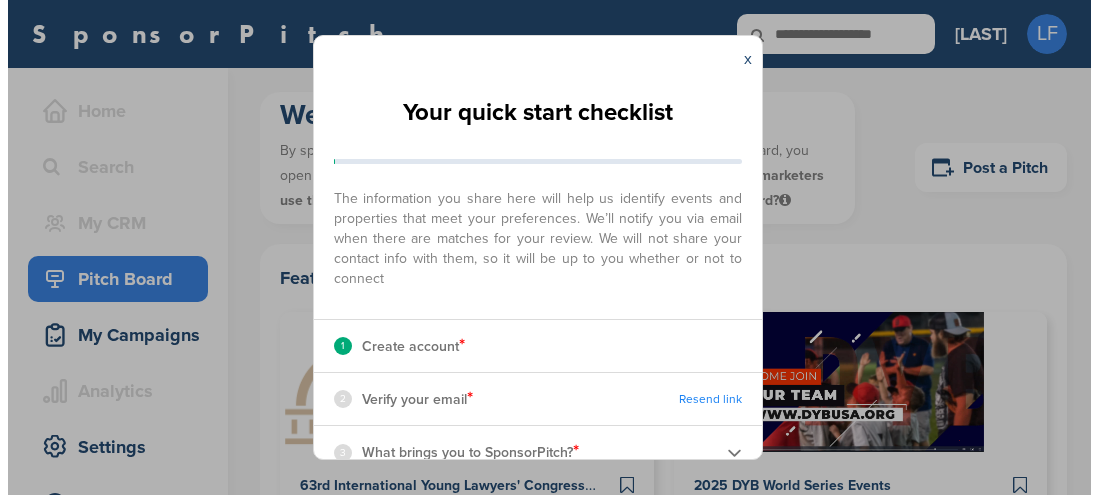 scroll, scrollTop: 0, scrollLeft: 0, axis: both 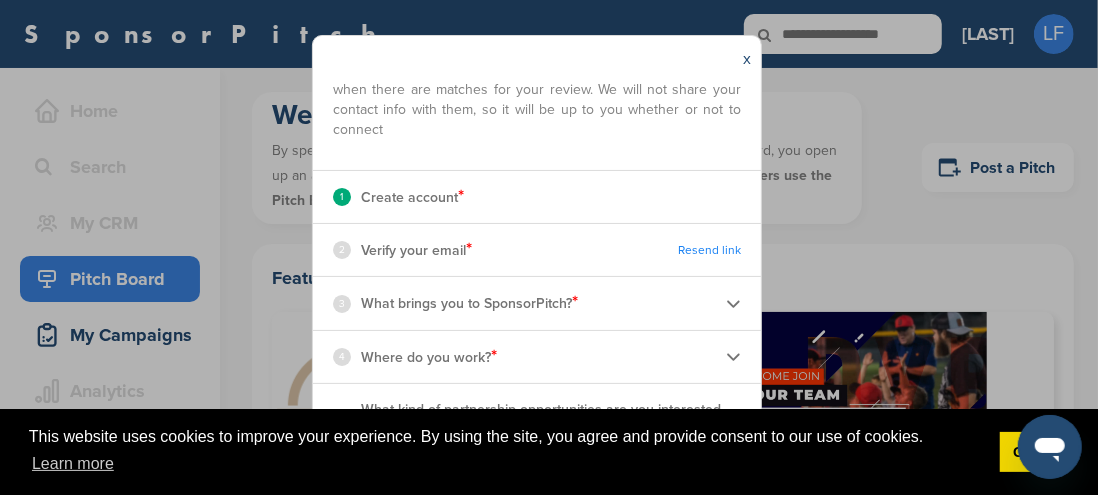 click on "Create account
*" at bounding box center [412, 197] 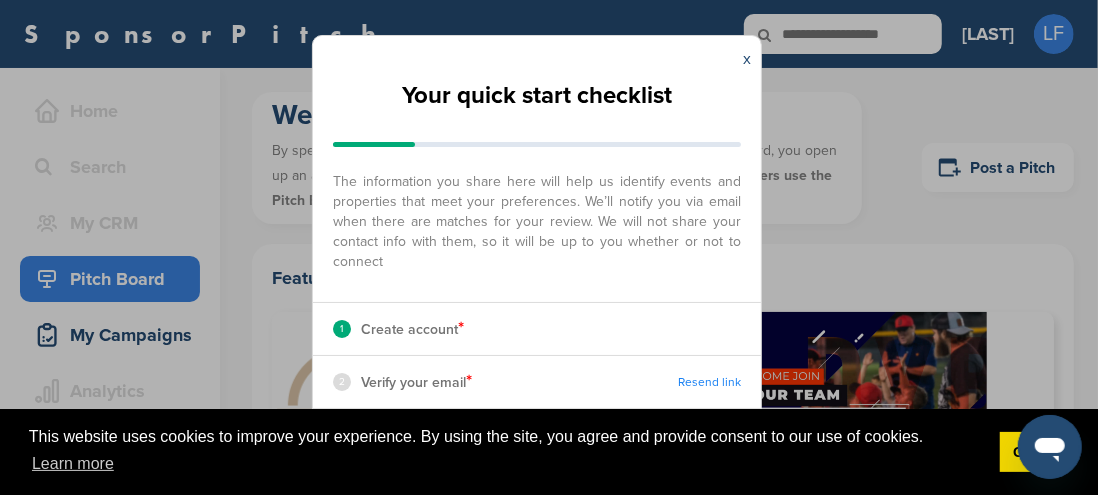 scroll, scrollTop: 0, scrollLeft: 0, axis: both 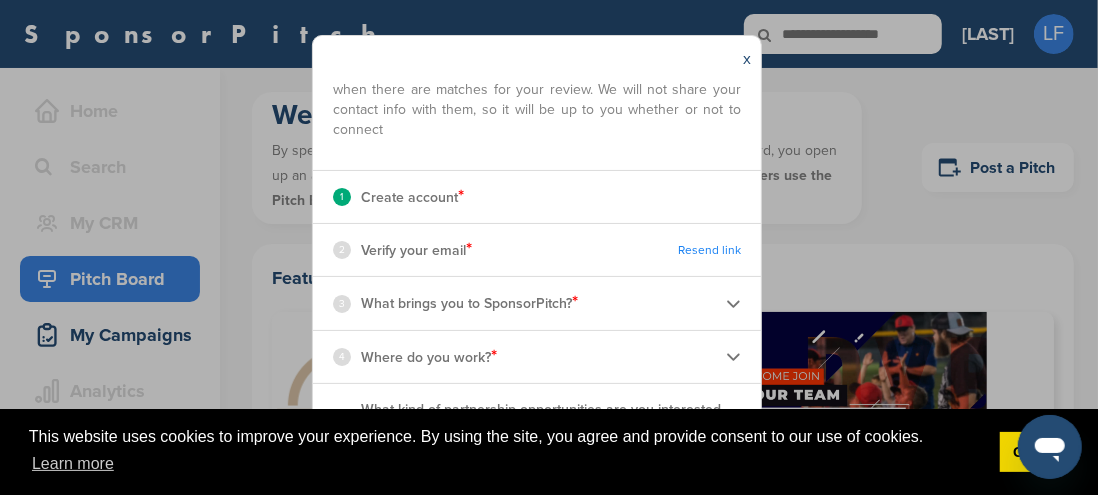 click on "Create account
*" at bounding box center [412, 197] 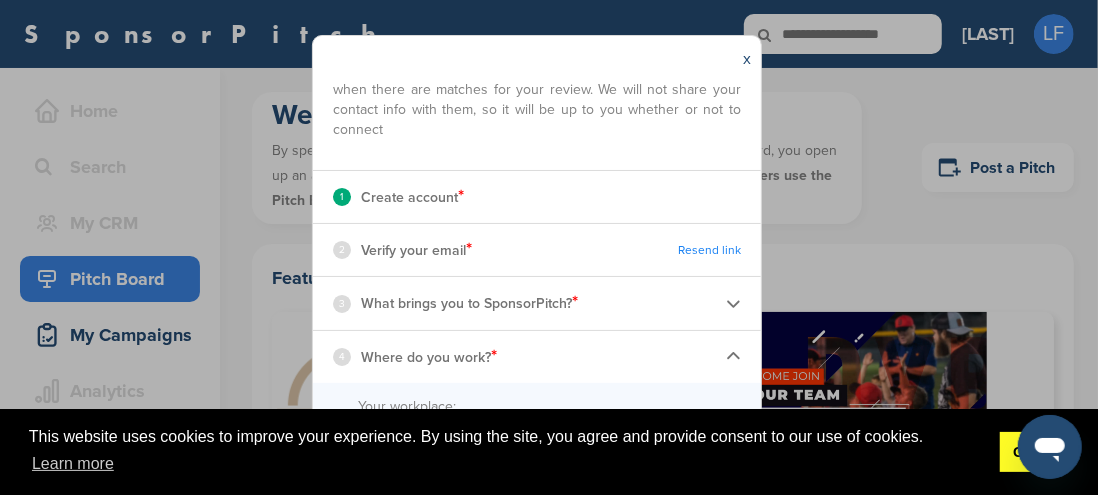 click on "Got it!" at bounding box center (1034, 452) 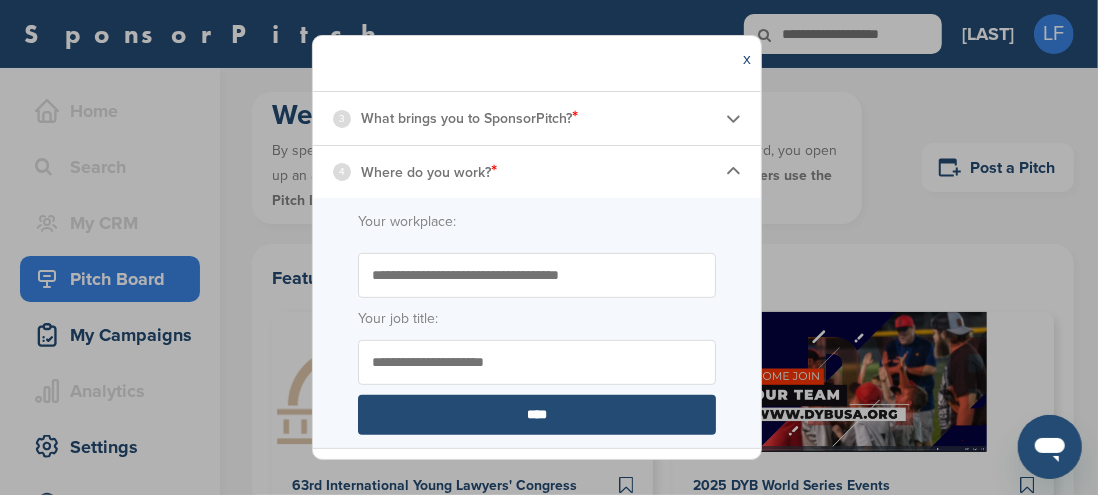 scroll, scrollTop: 349, scrollLeft: 0, axis: vertical 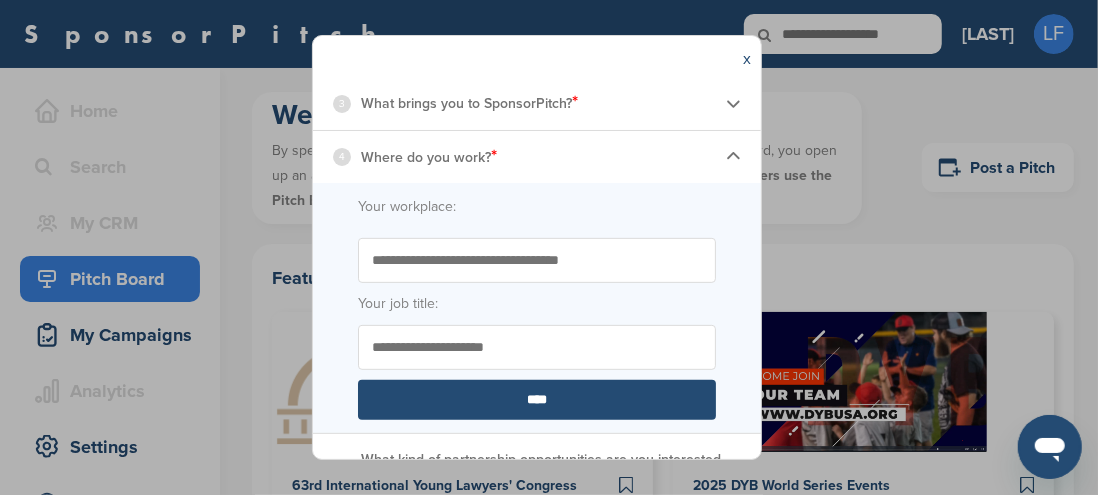 click on "Your job title:" at bounding box center [537, 304] 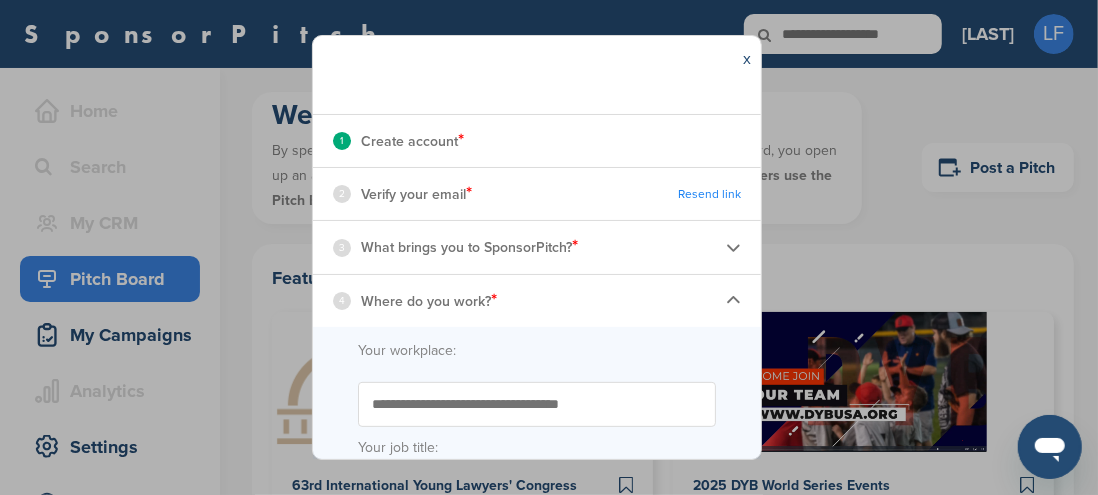 scroll, scrollTop: 249, scrollLeft: 0, axis: vertical 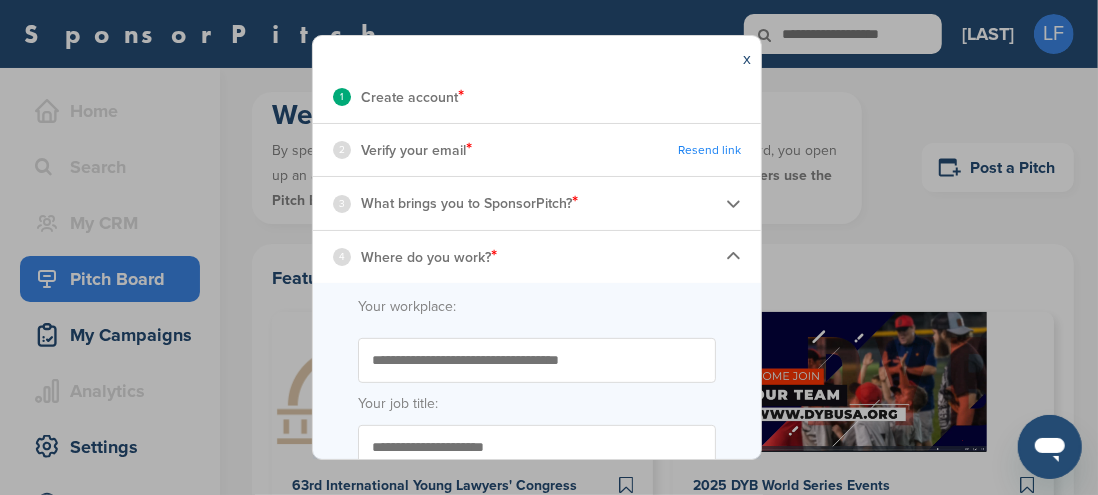 click on "Your workplace:" at bounding box center (537, 307) 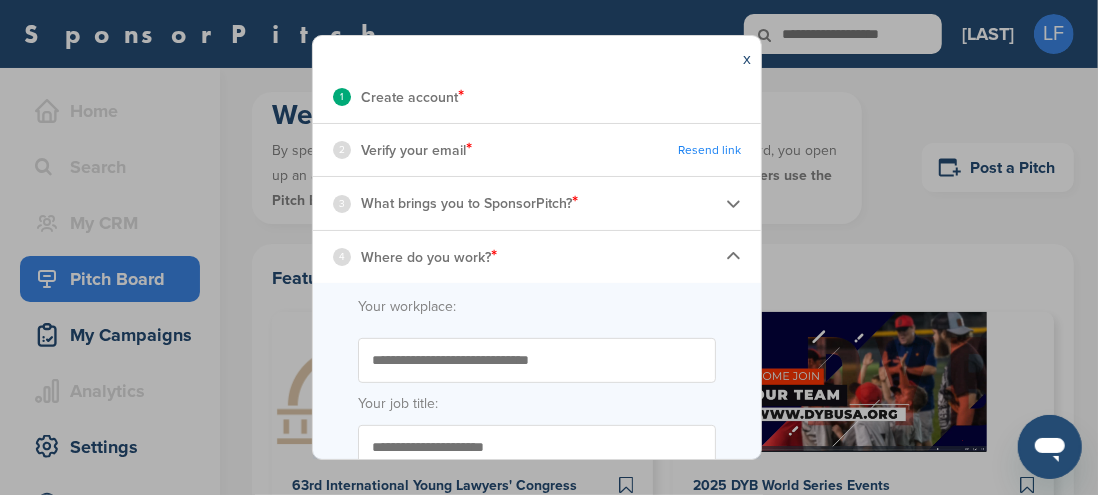 type on "**********" 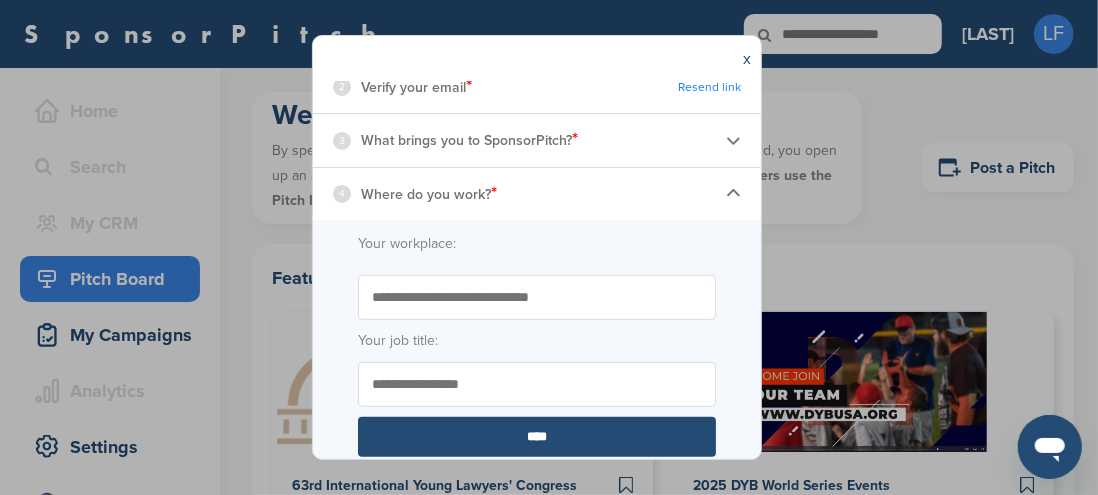 scroll, scrollTop: 397, scrollLeft: 0, axis: vertical 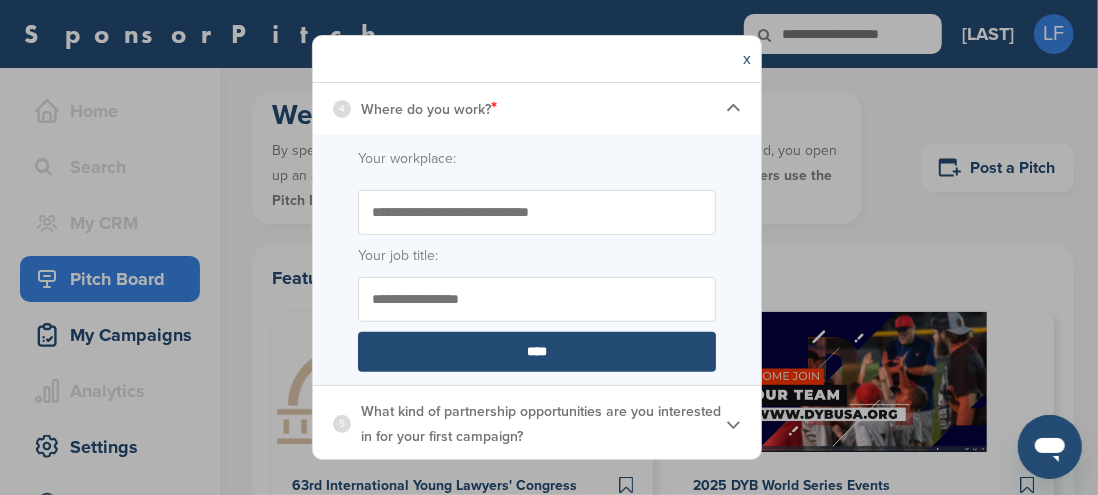 type on "**********" 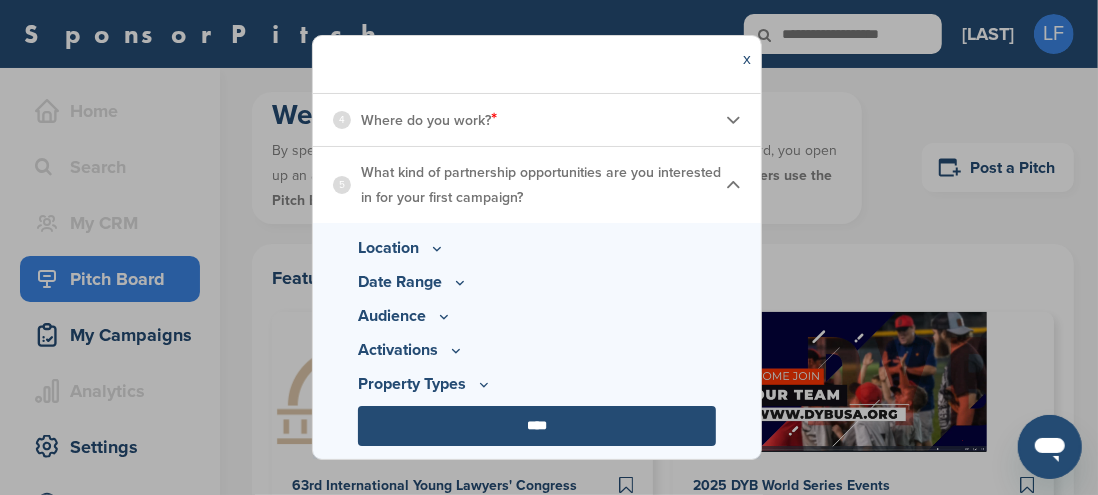scroll, scrollTop: 385, scrollLeft: 0, axis: vertical 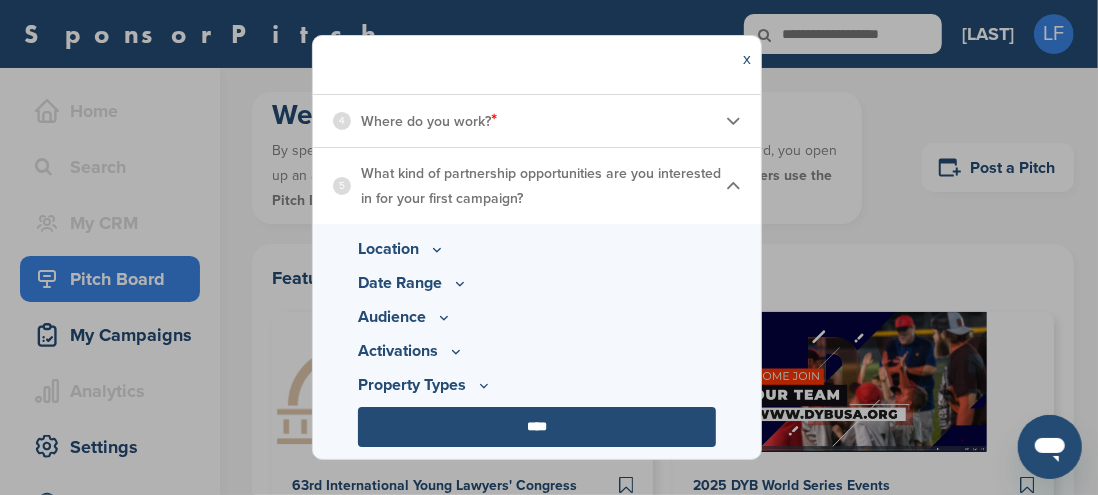 click on "4
Where do you work?
*" at bounding box center (537, 121) 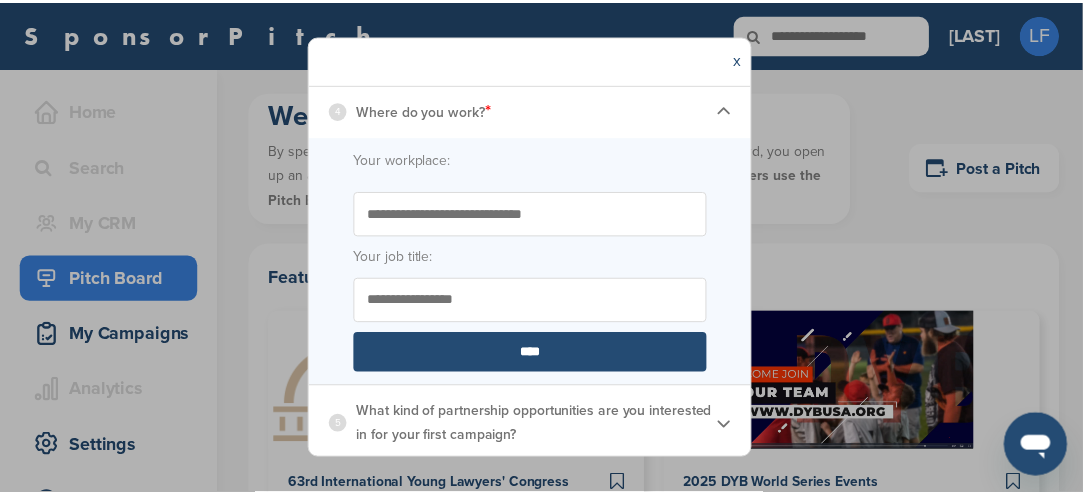 scroll, scrollTop: 397, scrollLeft: 0, axis: vertical 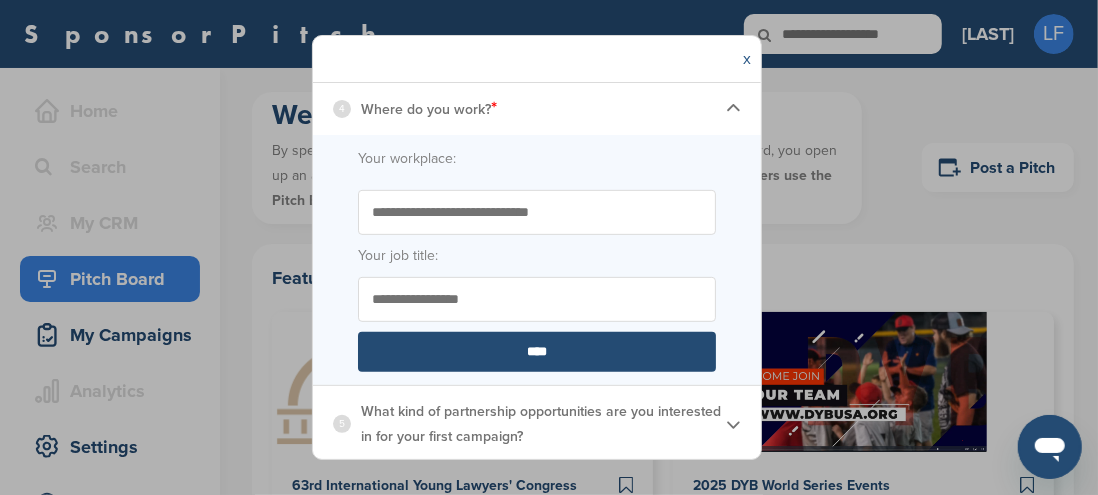 click on "x" at bounding box center [747, 59] 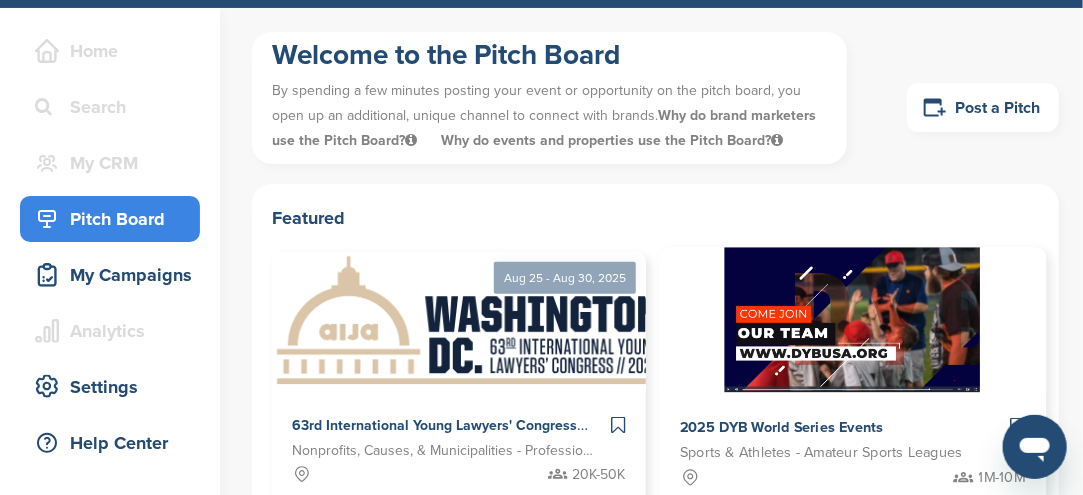 scroll, scrollTop: 0, scrollLeft: 0, axis: both 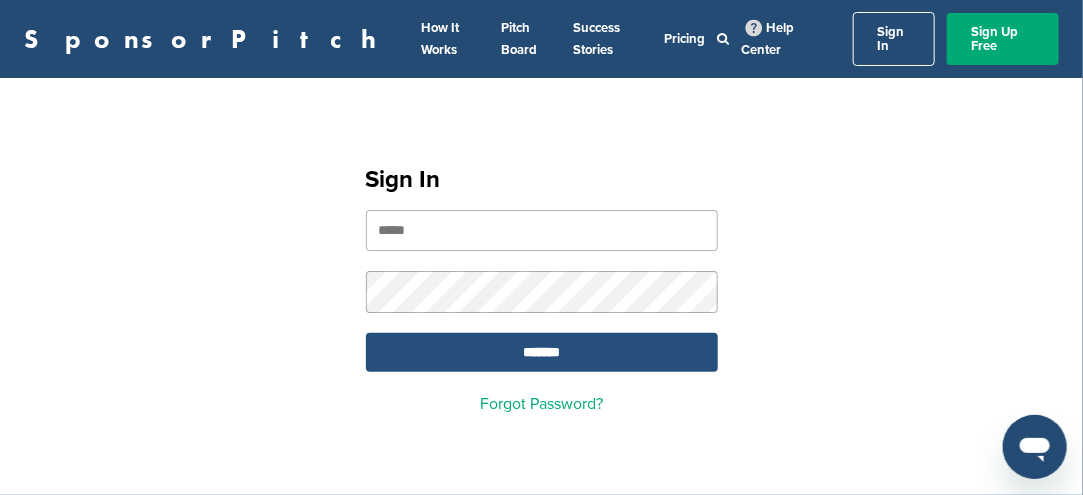type on "**********" 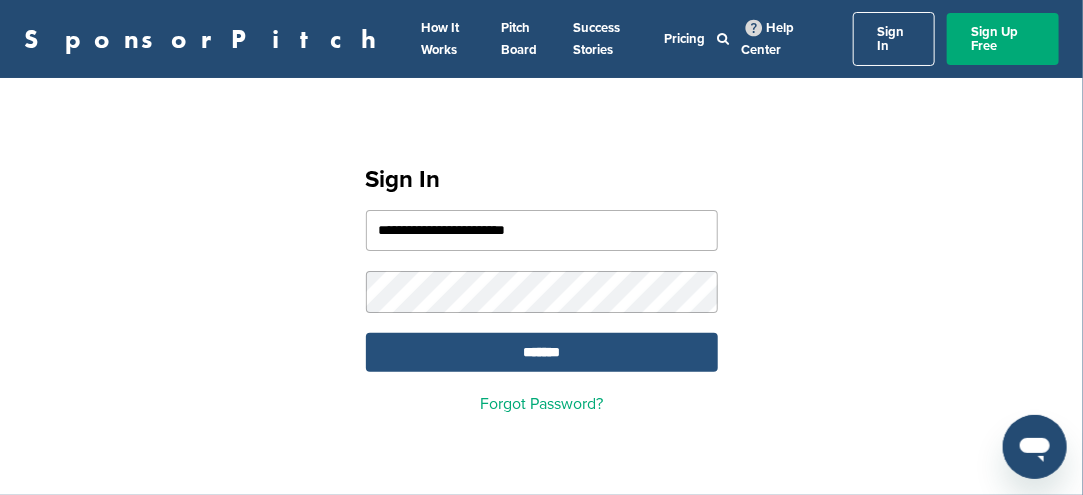 click on "*******" at bounding box center [542, 352] 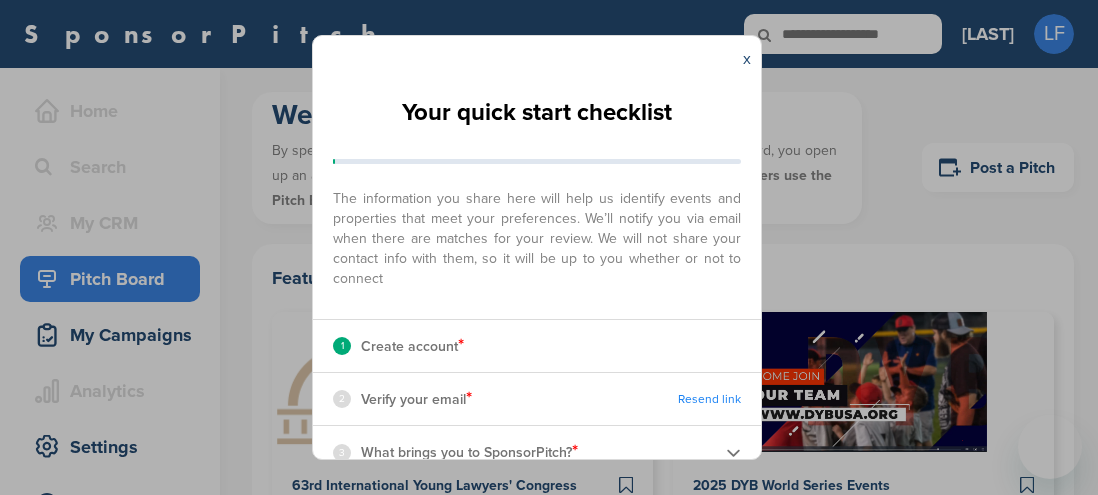 scroll, scrollTop: 0, scrollLeft: 0, axis: both 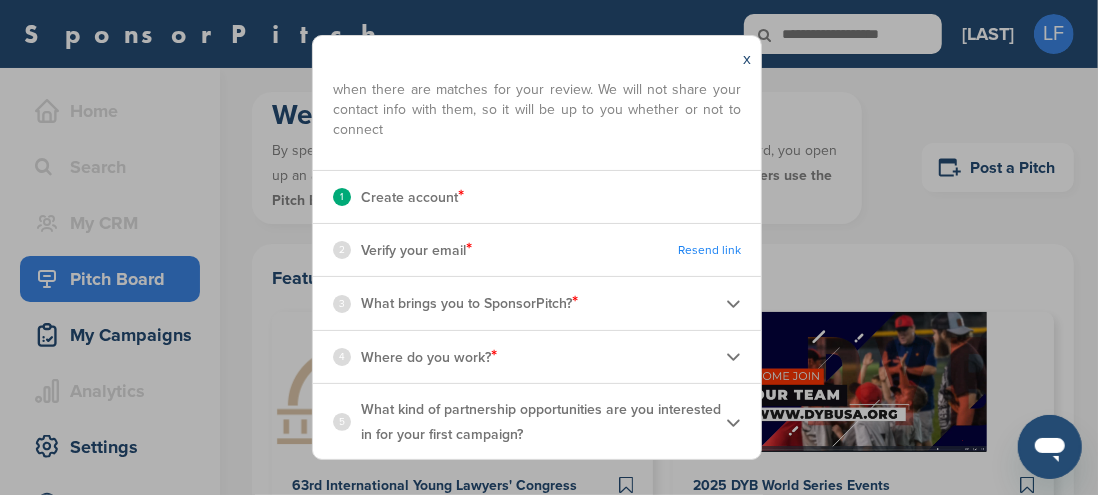 click on "What brings you to SponsorPitch?
*" at bounding box center (469, 303) 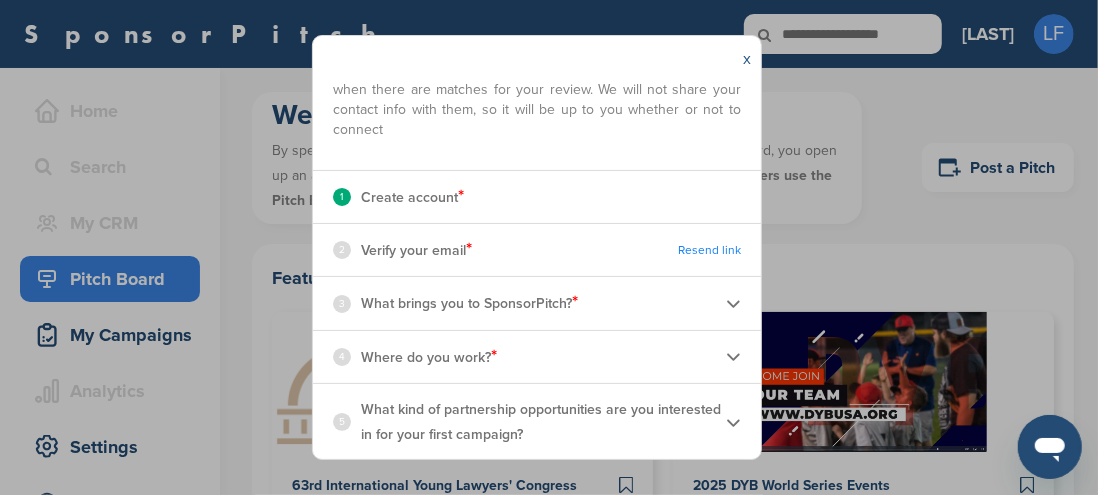 click on "x" at bounding box center (747, 59) 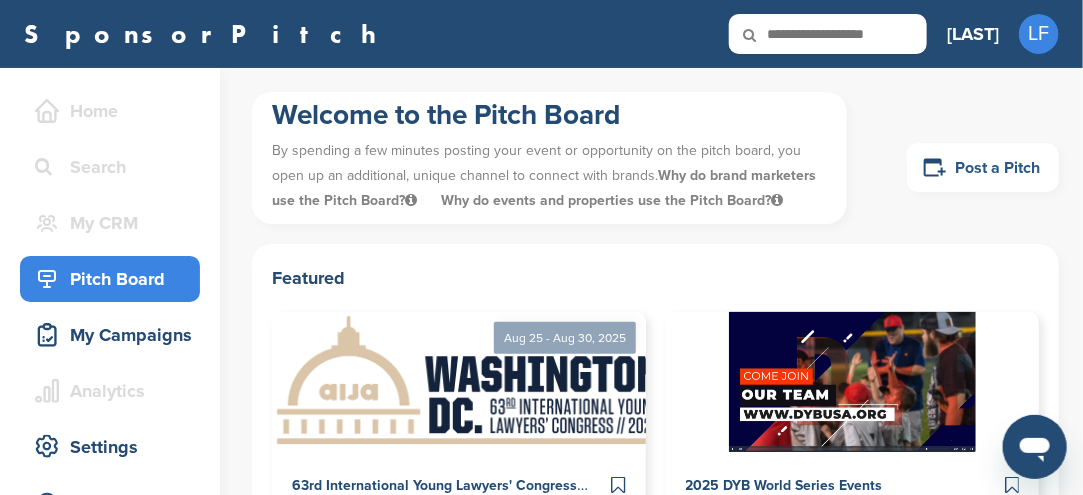 click on "Post a Pitch" at bounding box center (983, 167) 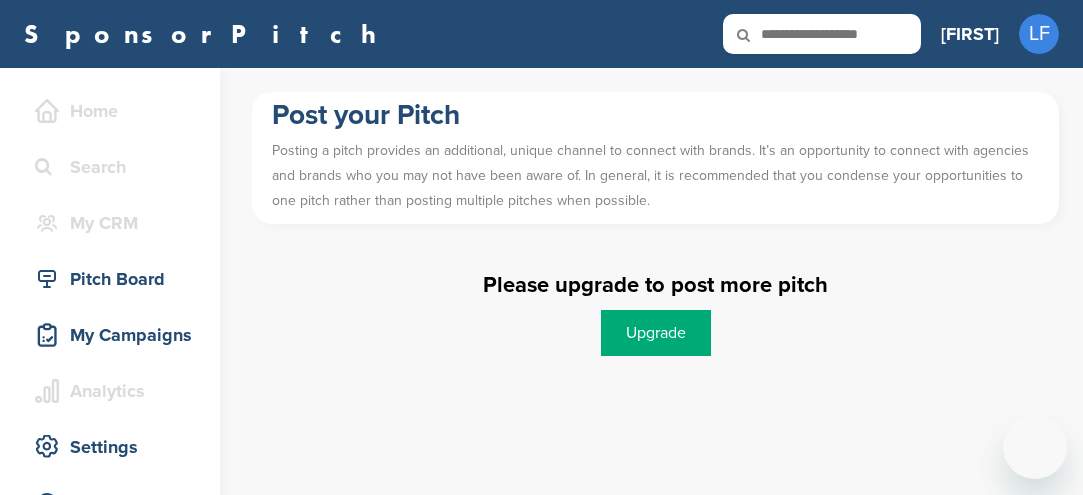 scroll, scrollTop: 0, scrollLeft: 0, axis: both 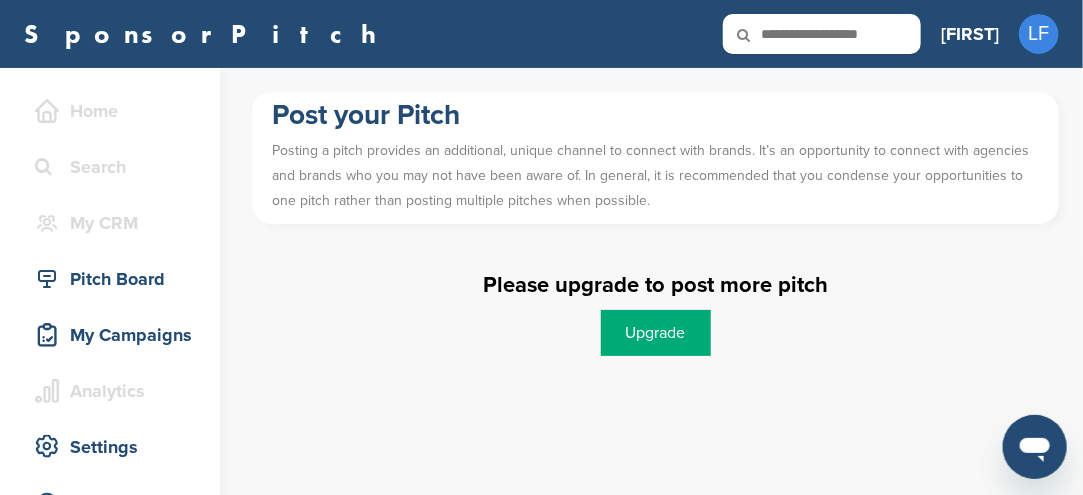 click on "Upgrade" at bounding box center (656, 333) 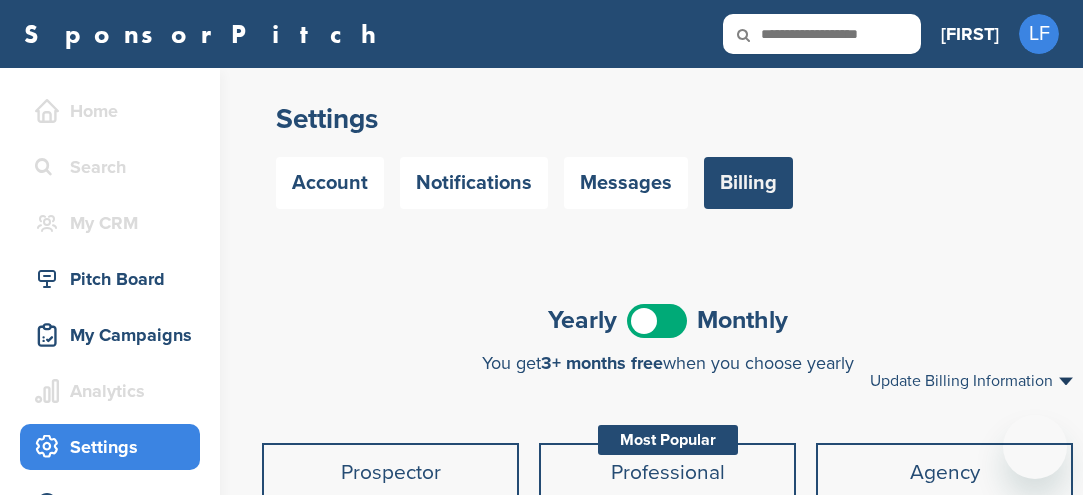 scroll, scrollTop: 0, scrollLeft: 0, axis: both 